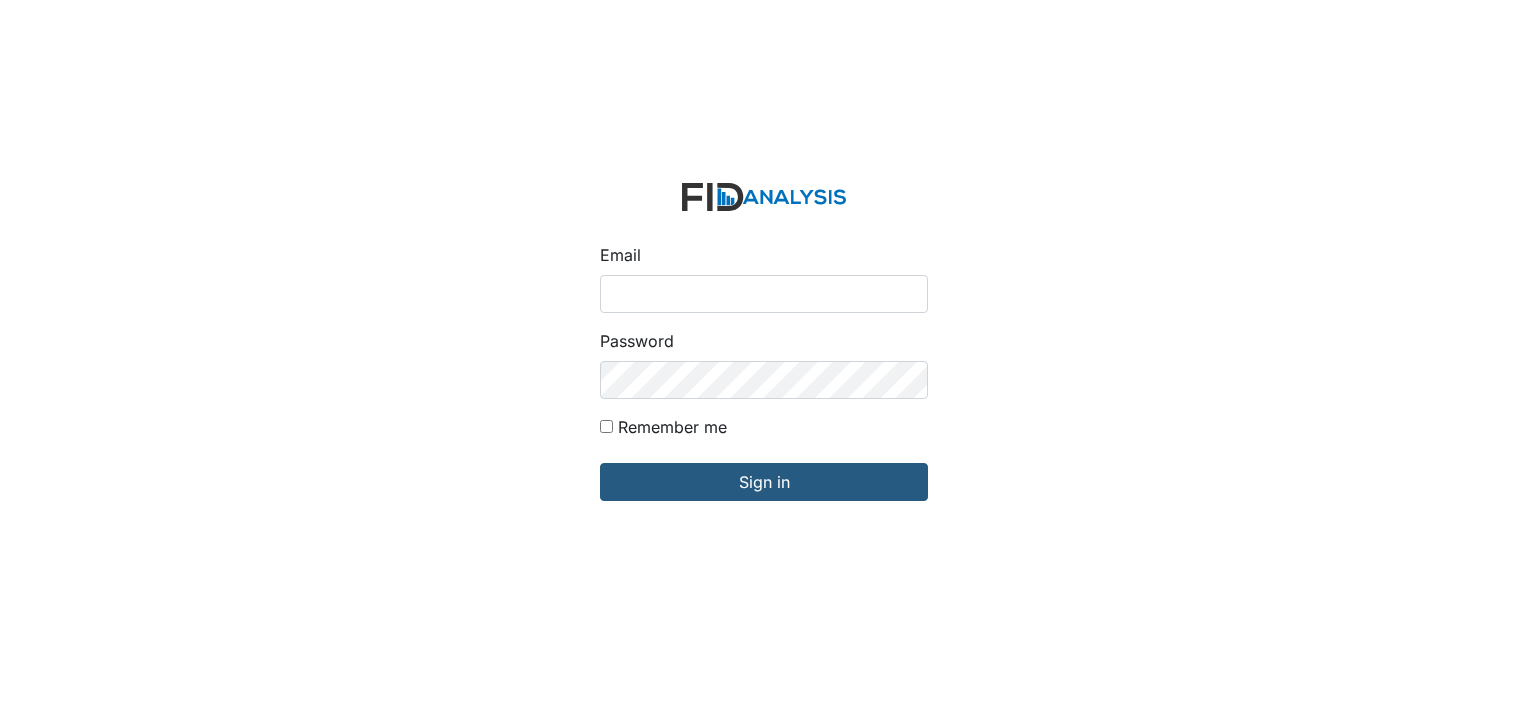 scroll, scrollTop: 0, scrollLeft: 0, axis: both 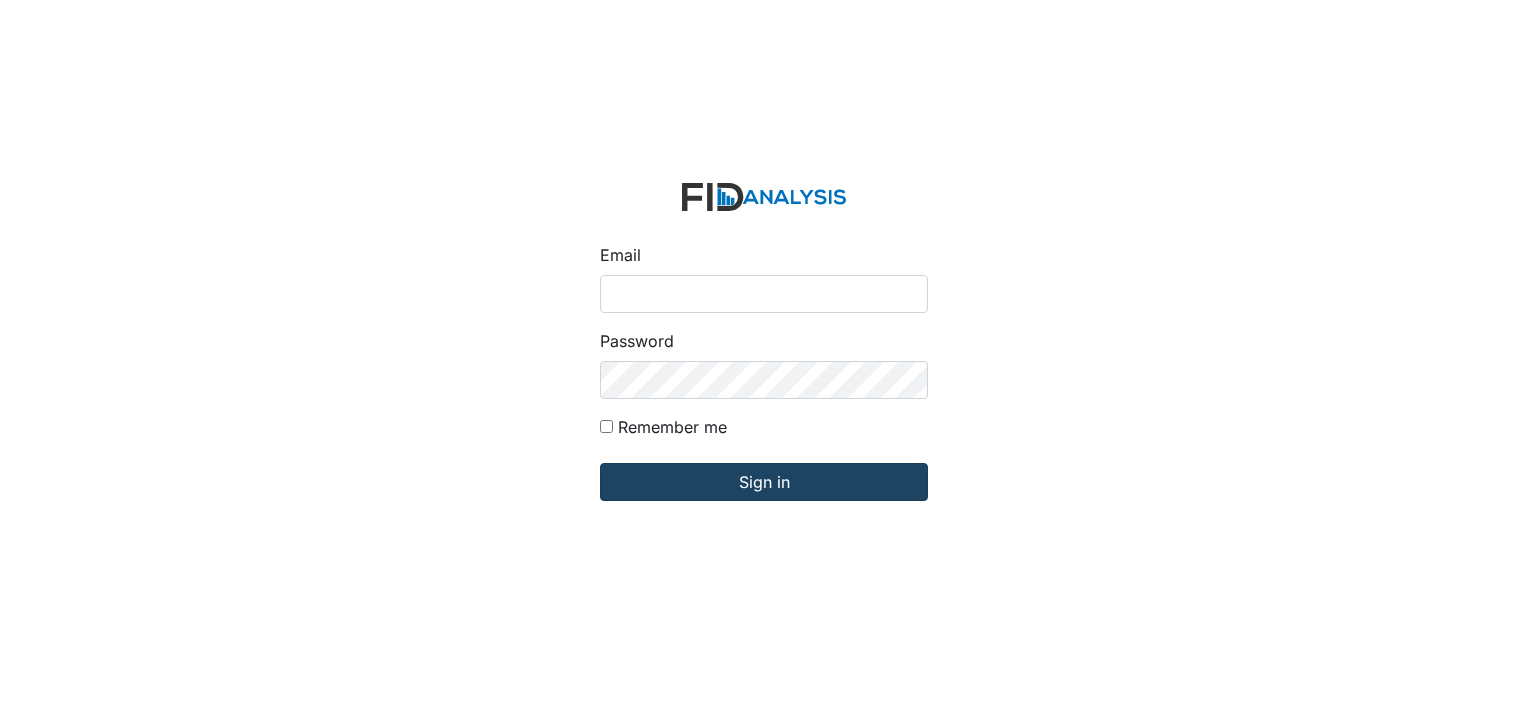 type on "mdavis@lifeincorporated.com" 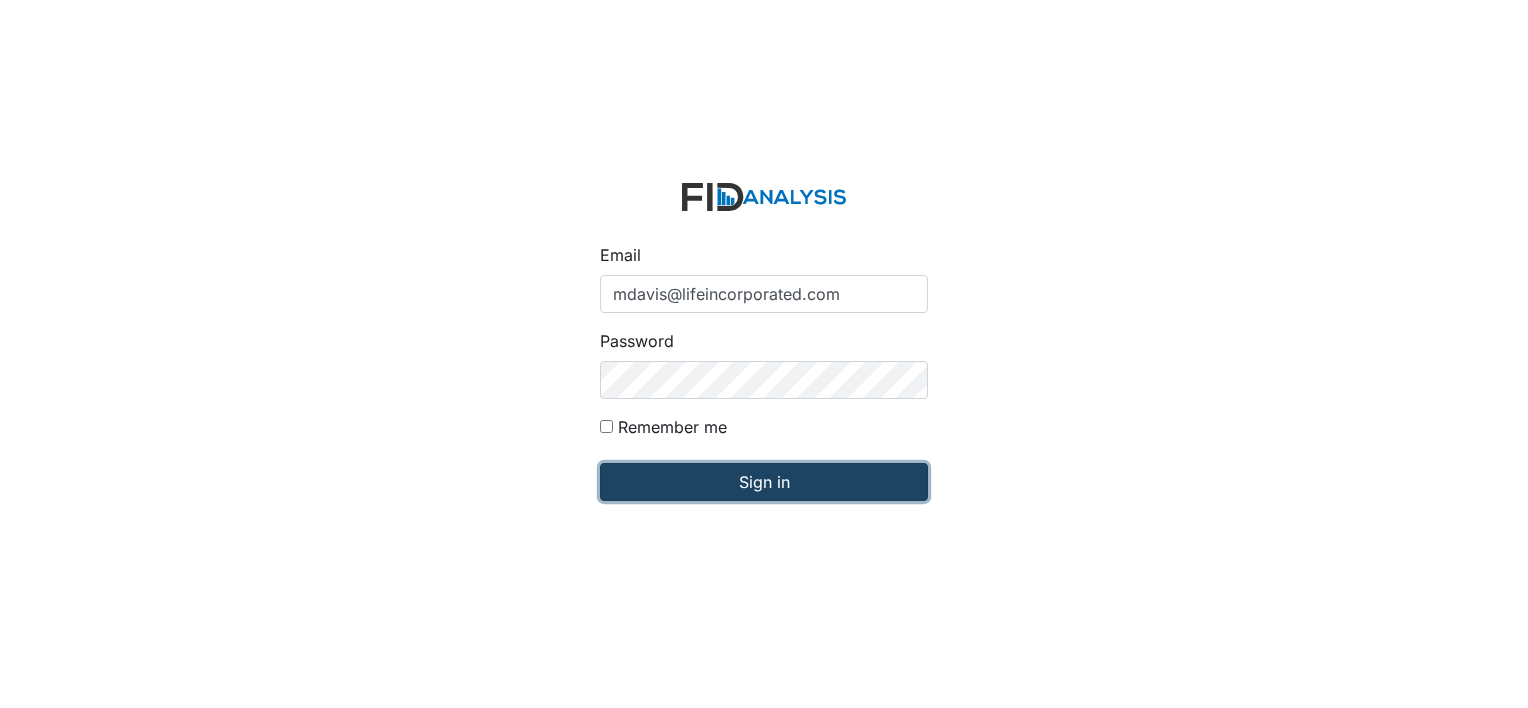 click on "Sign in" at bounding box center [764, 482] 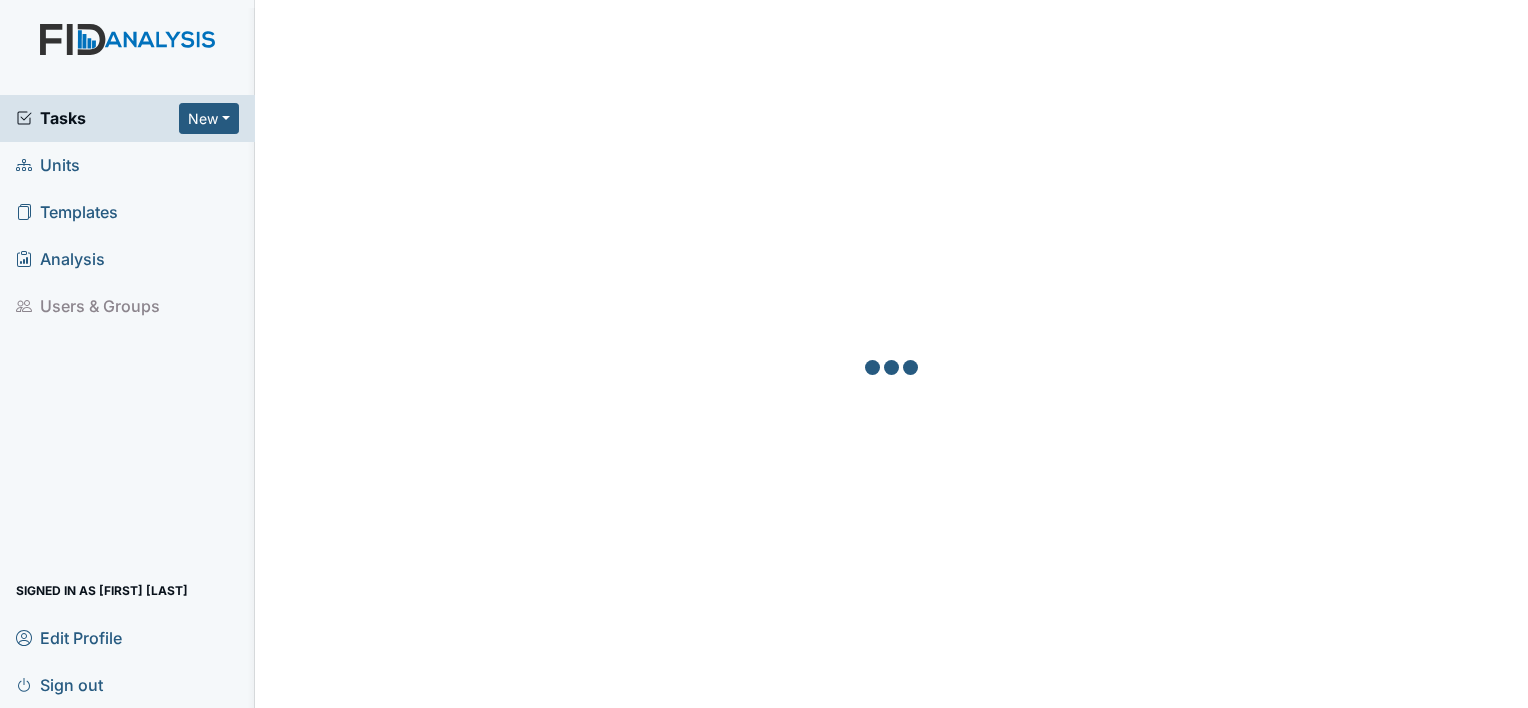 scroll, scrollTop: 0, scrollLeft: 0, axis: both 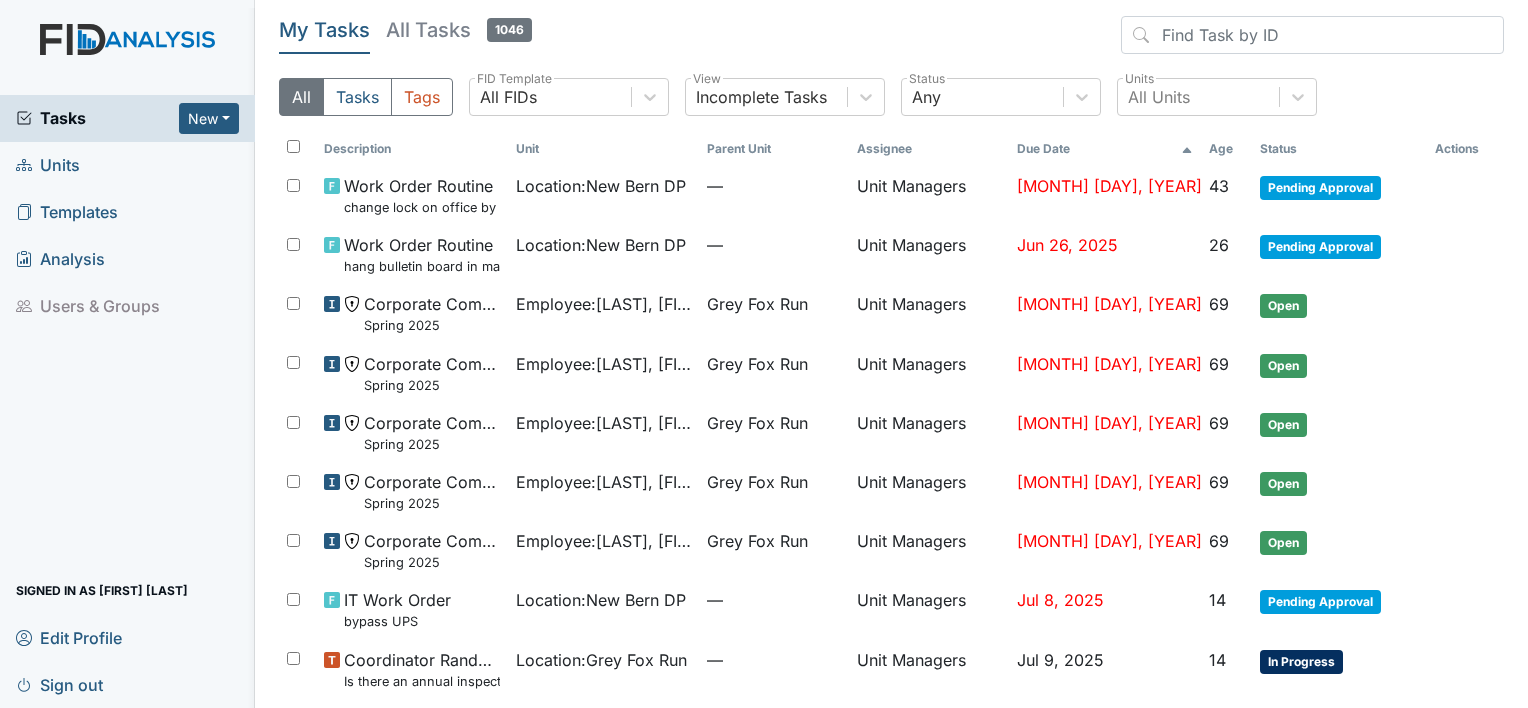 click on "Units" at bounding box center [48, 165] 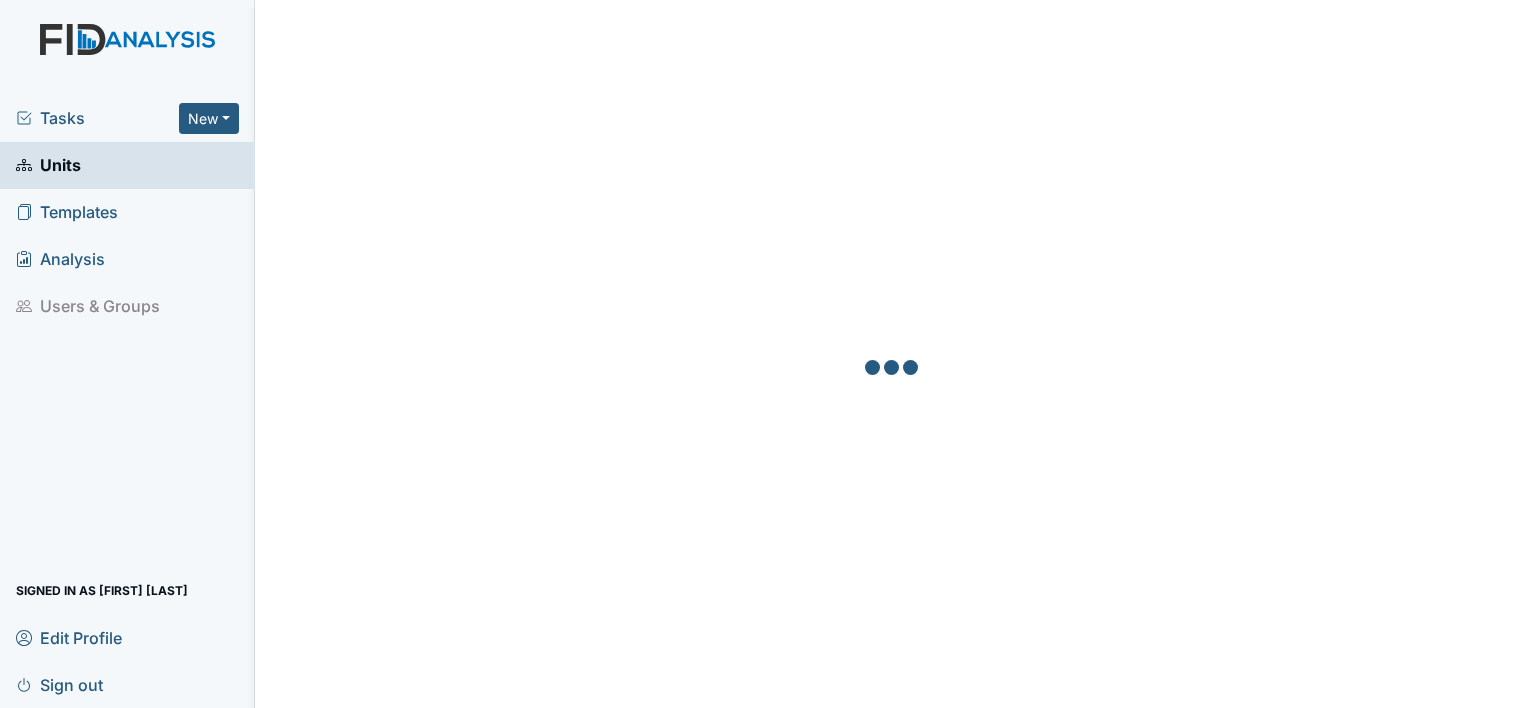 scroll, scrollTop: 0, scrollLeft: 0, axis: both 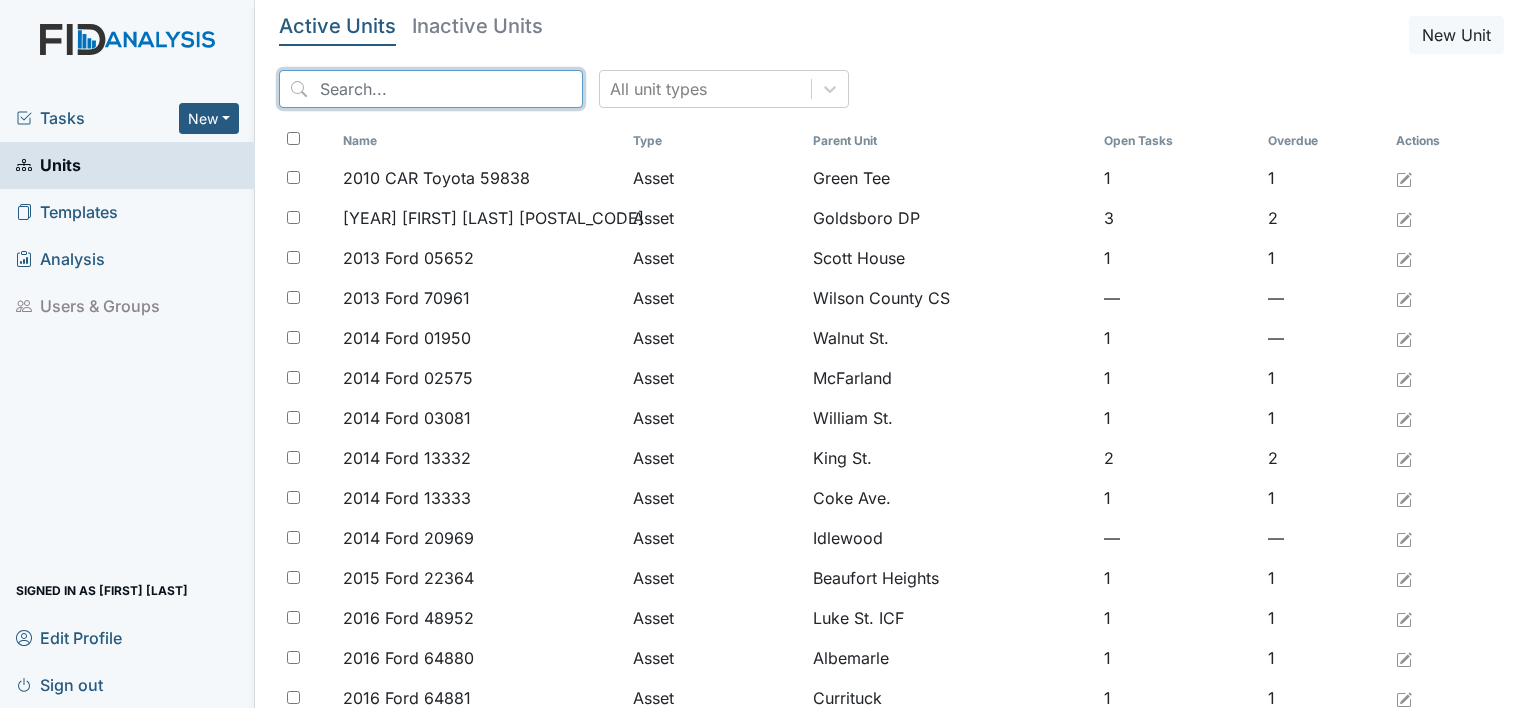 click at bounding box center (431, 89) 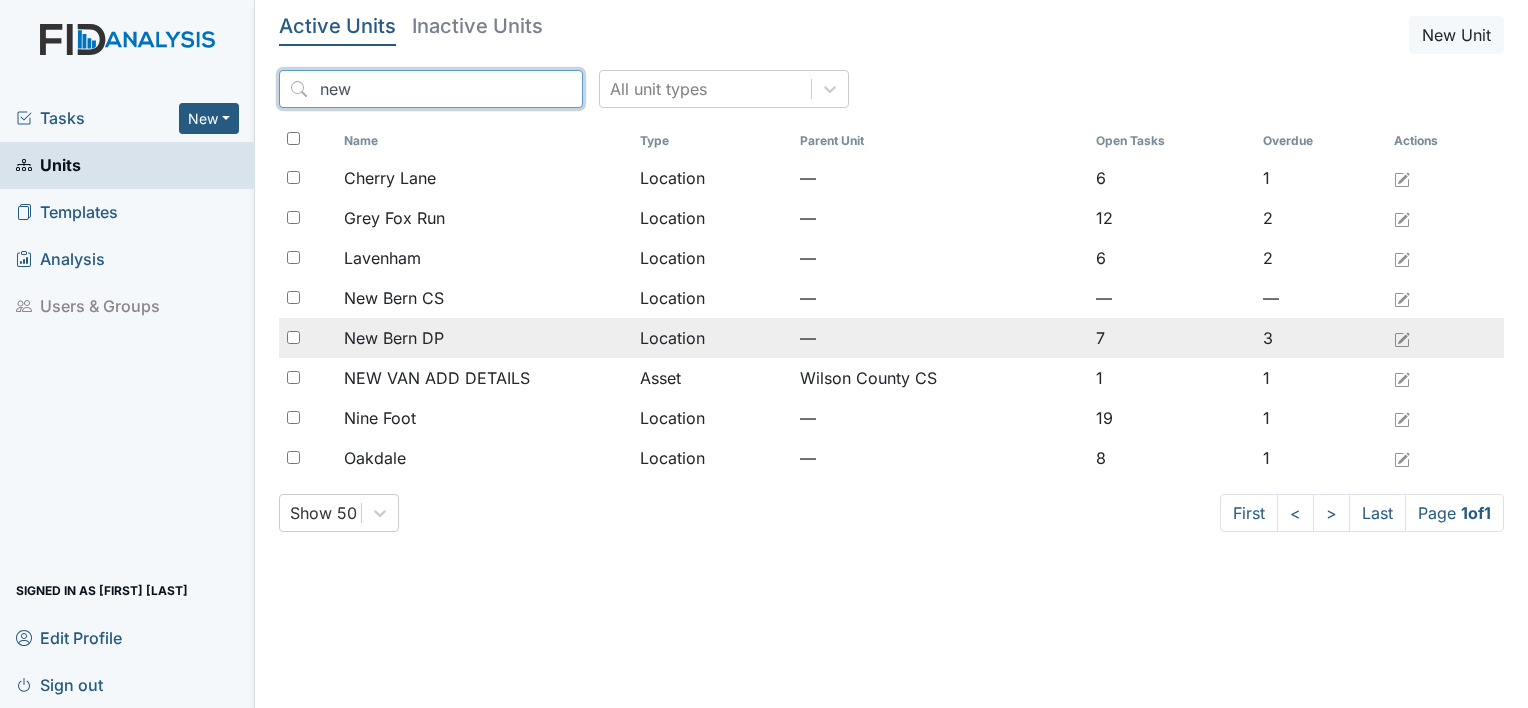 type on "new" 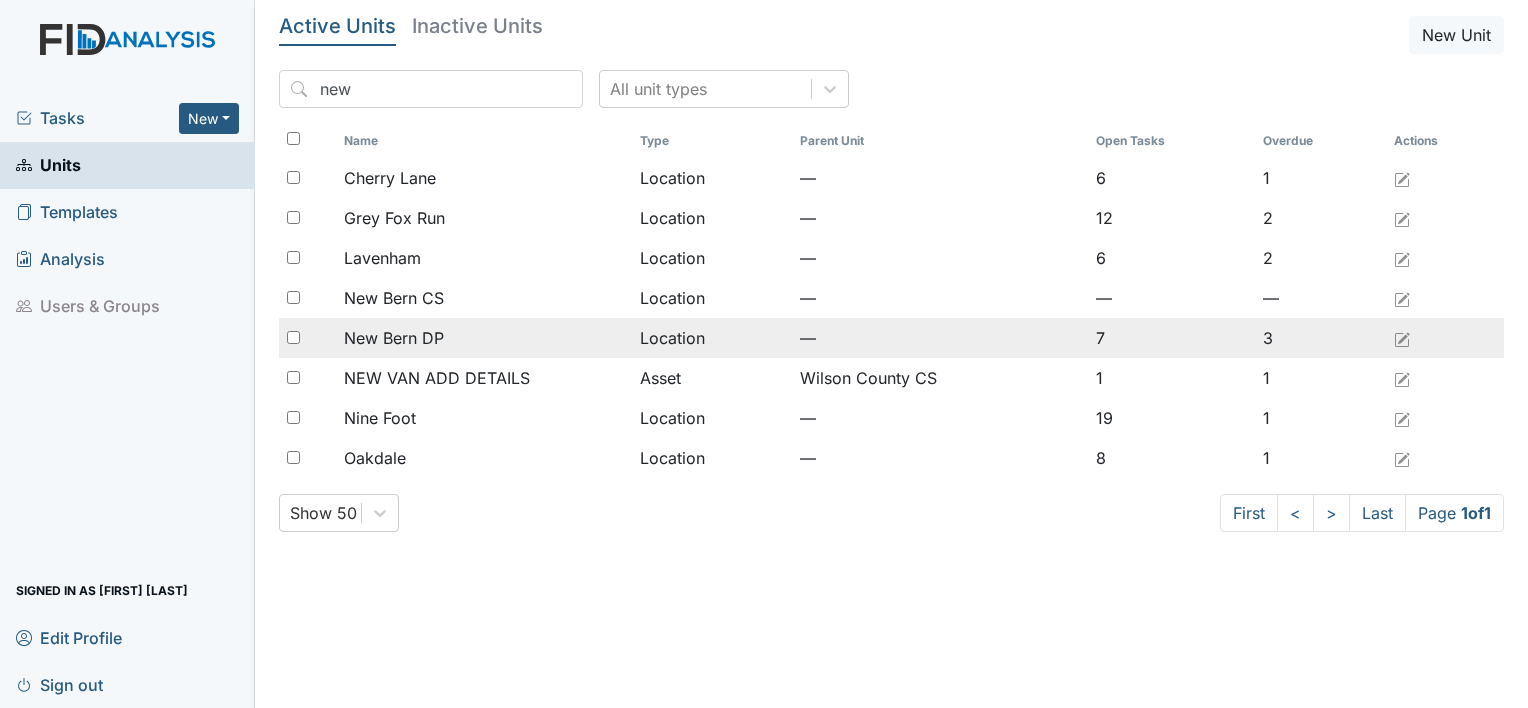 click on "New Bern DP" at bounding box center [390, 178] 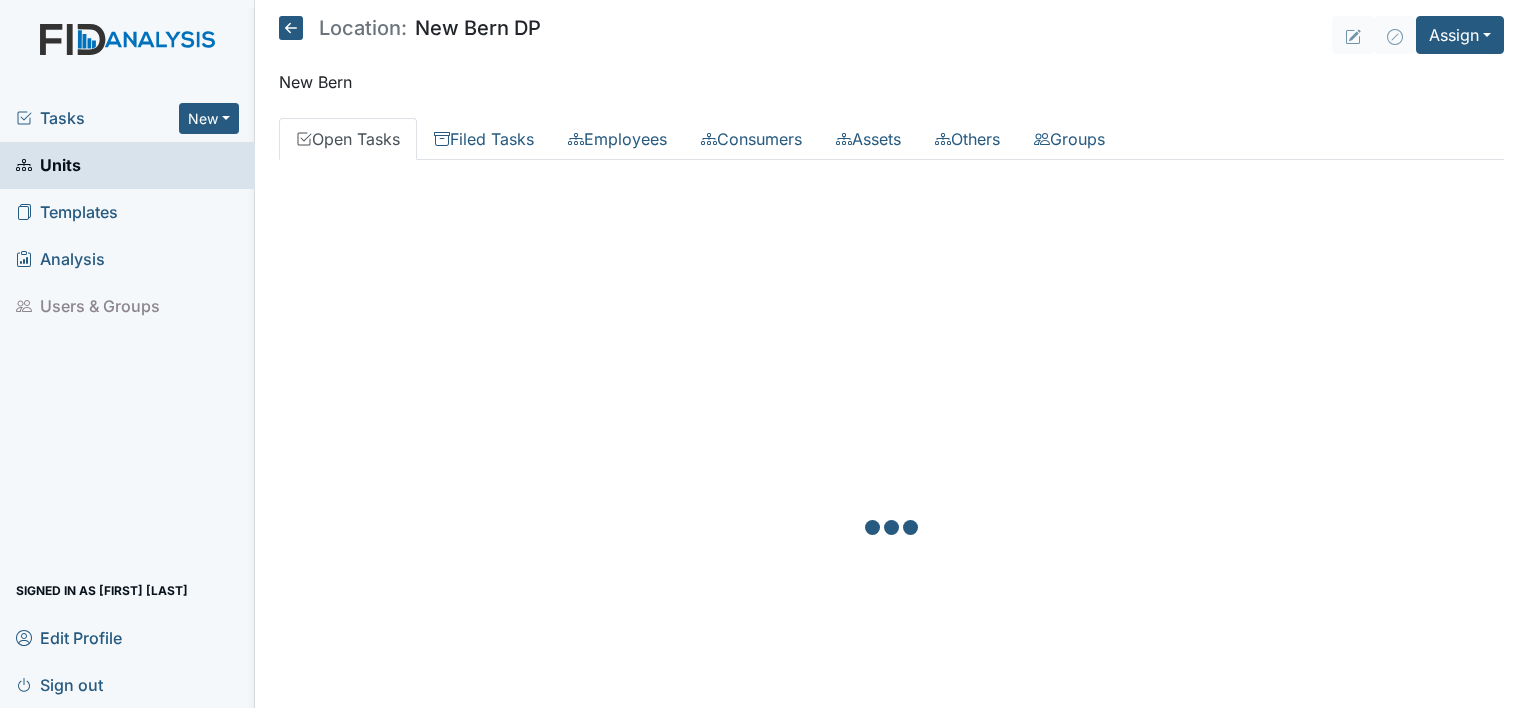 scroll, scrollTop: 0, scrollLeft: 0, axis: both 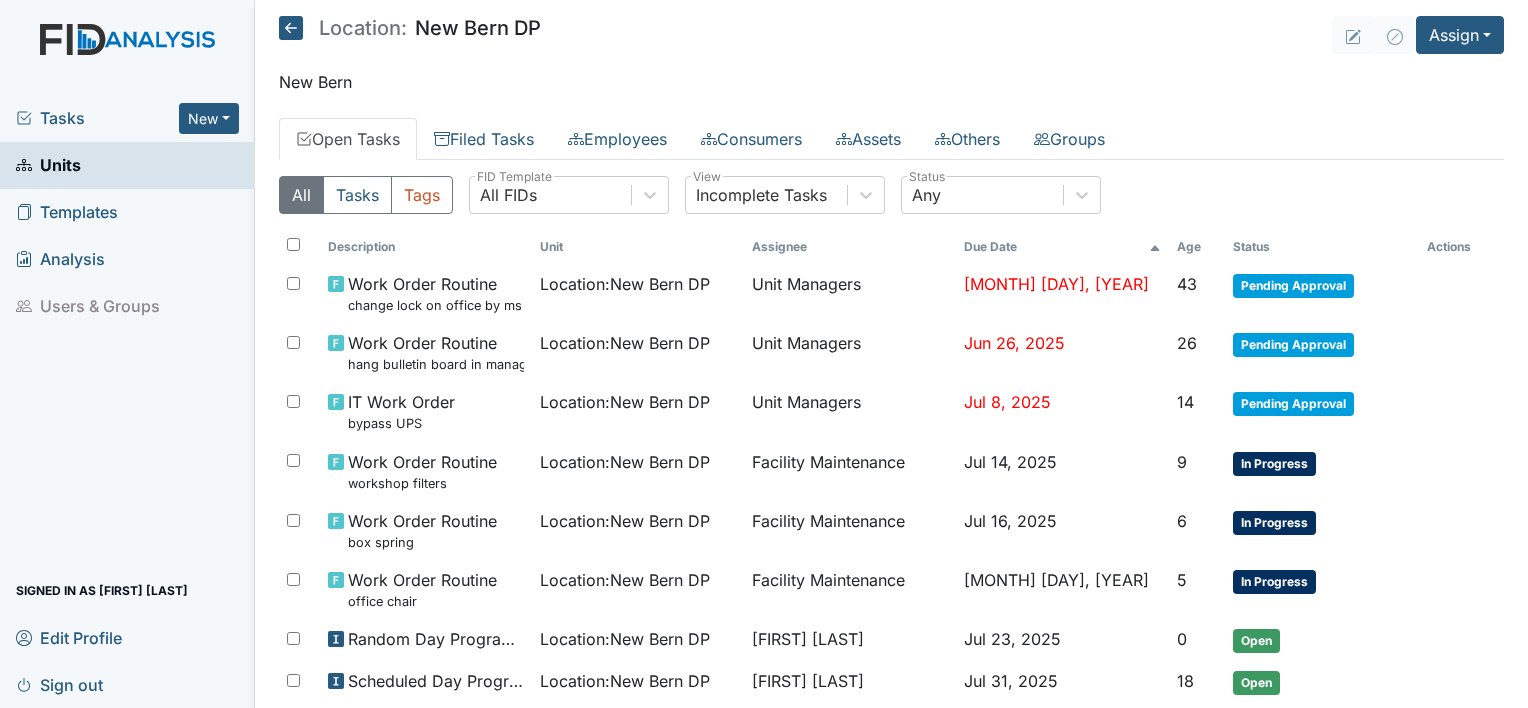 click on "Open Tasks" at bounding box center (348, 139) 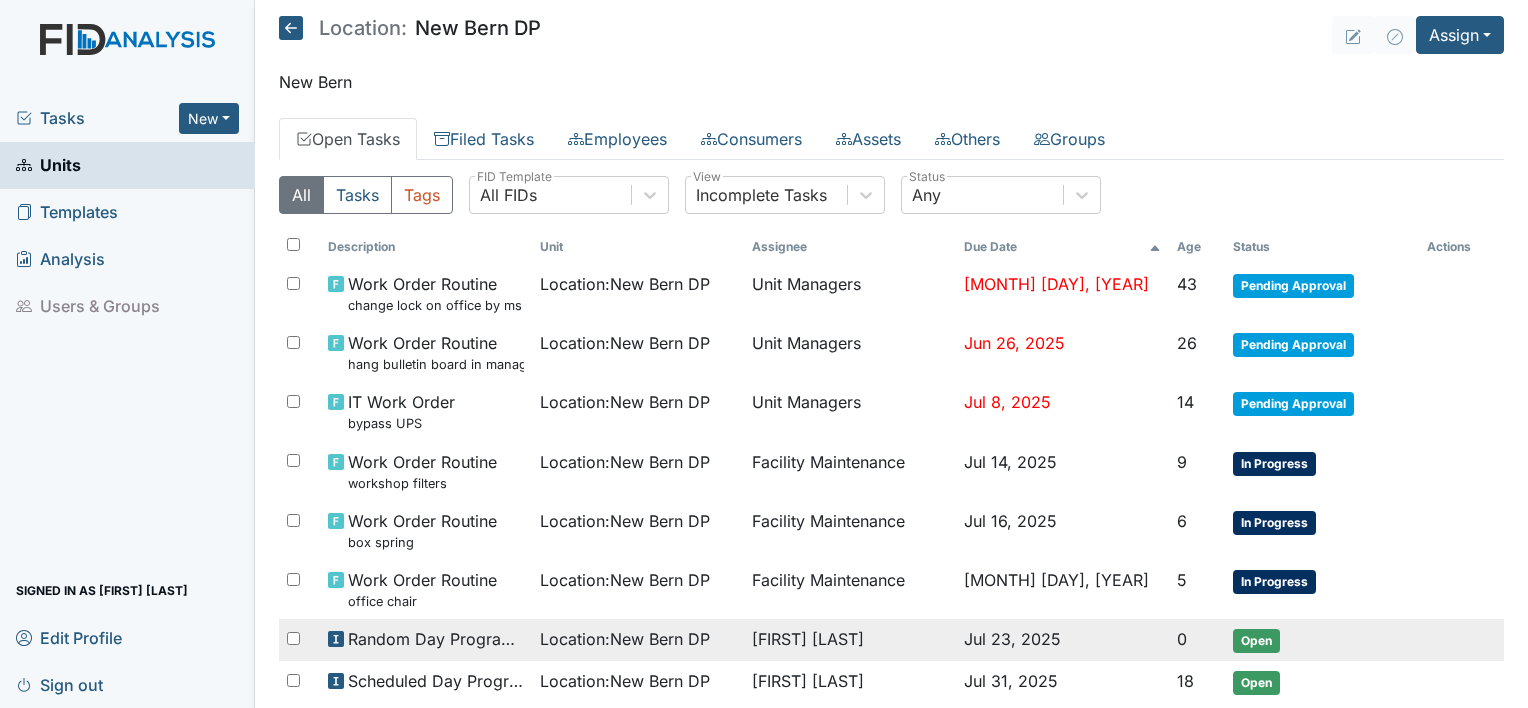 click on "Open" at bounding box center [1256, 641] 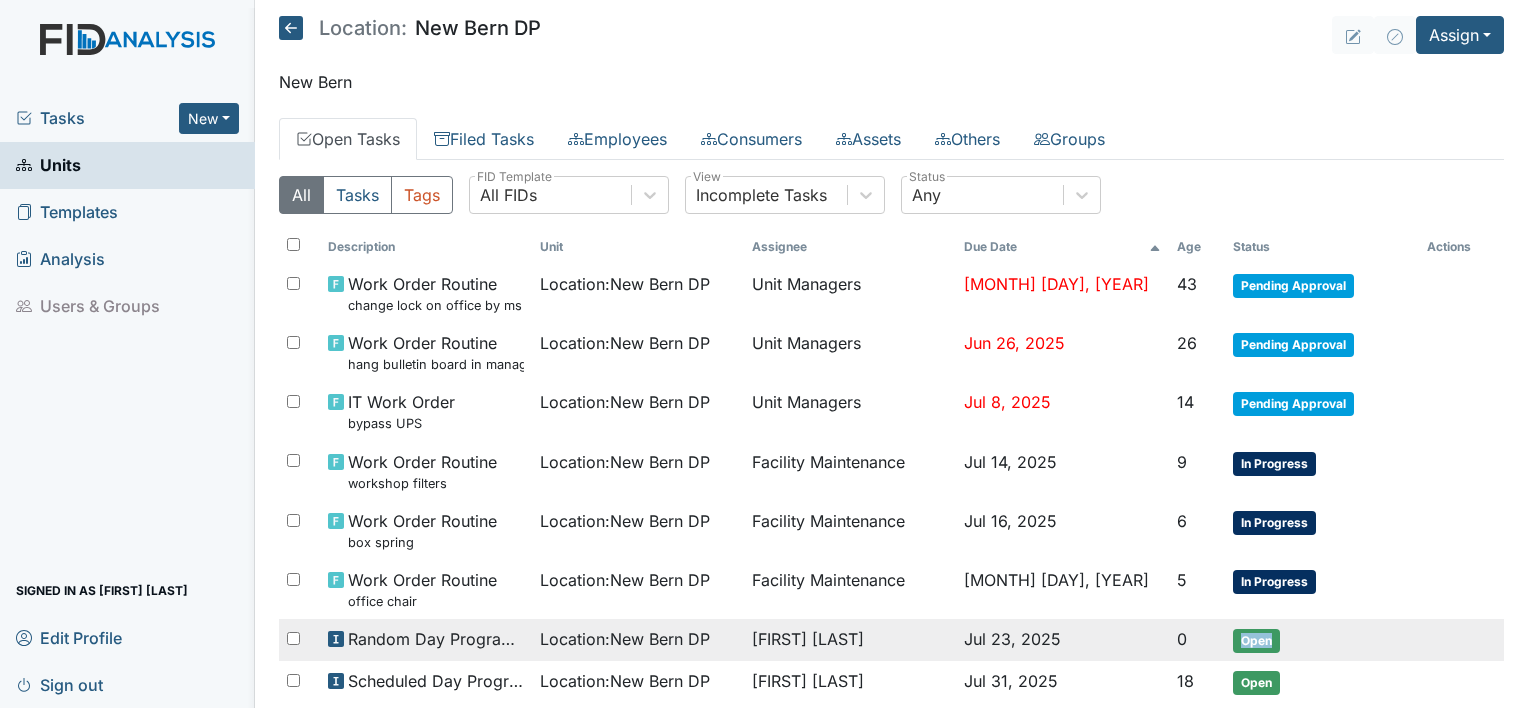 click on "Open" at bounding box center (1256, 641) 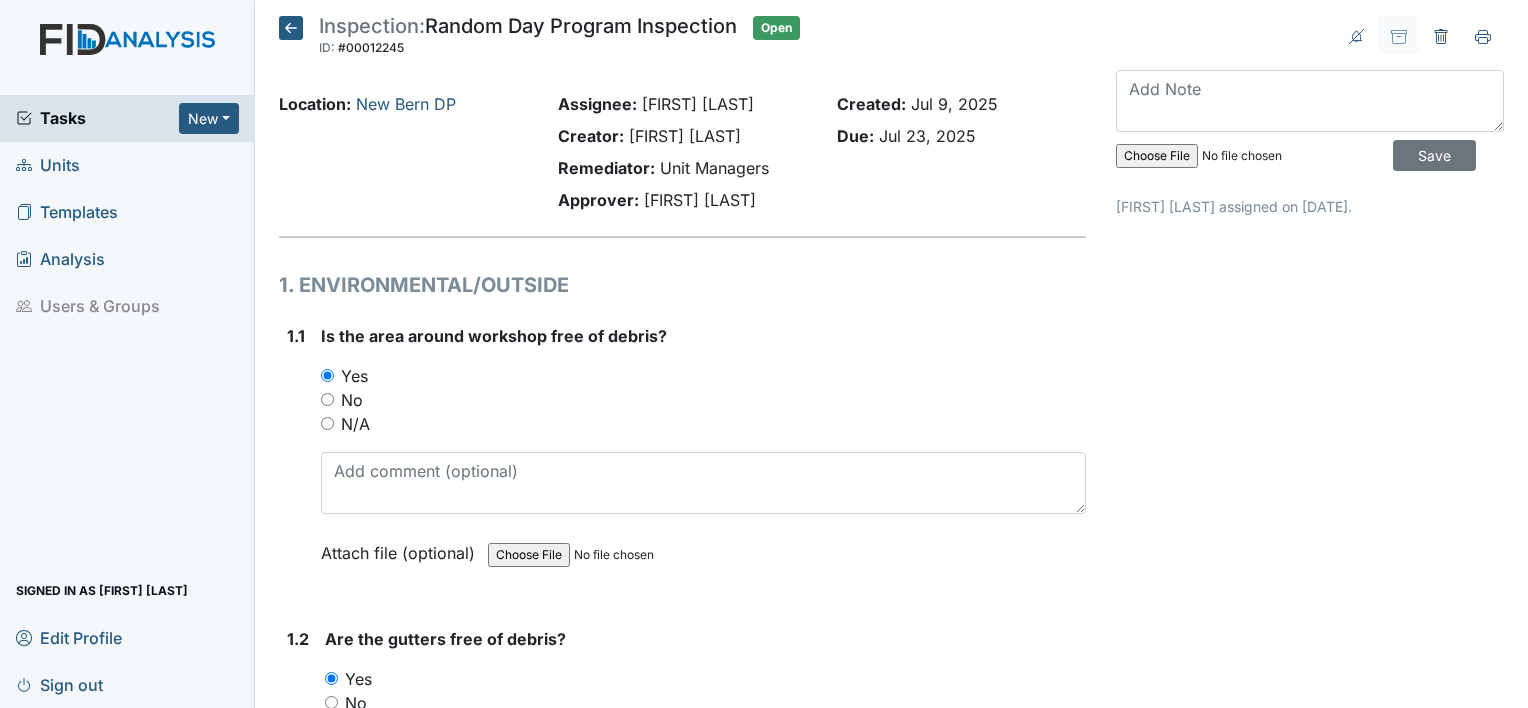 scroll, scrollTop: 0, scrollLeft: 0, axis: both 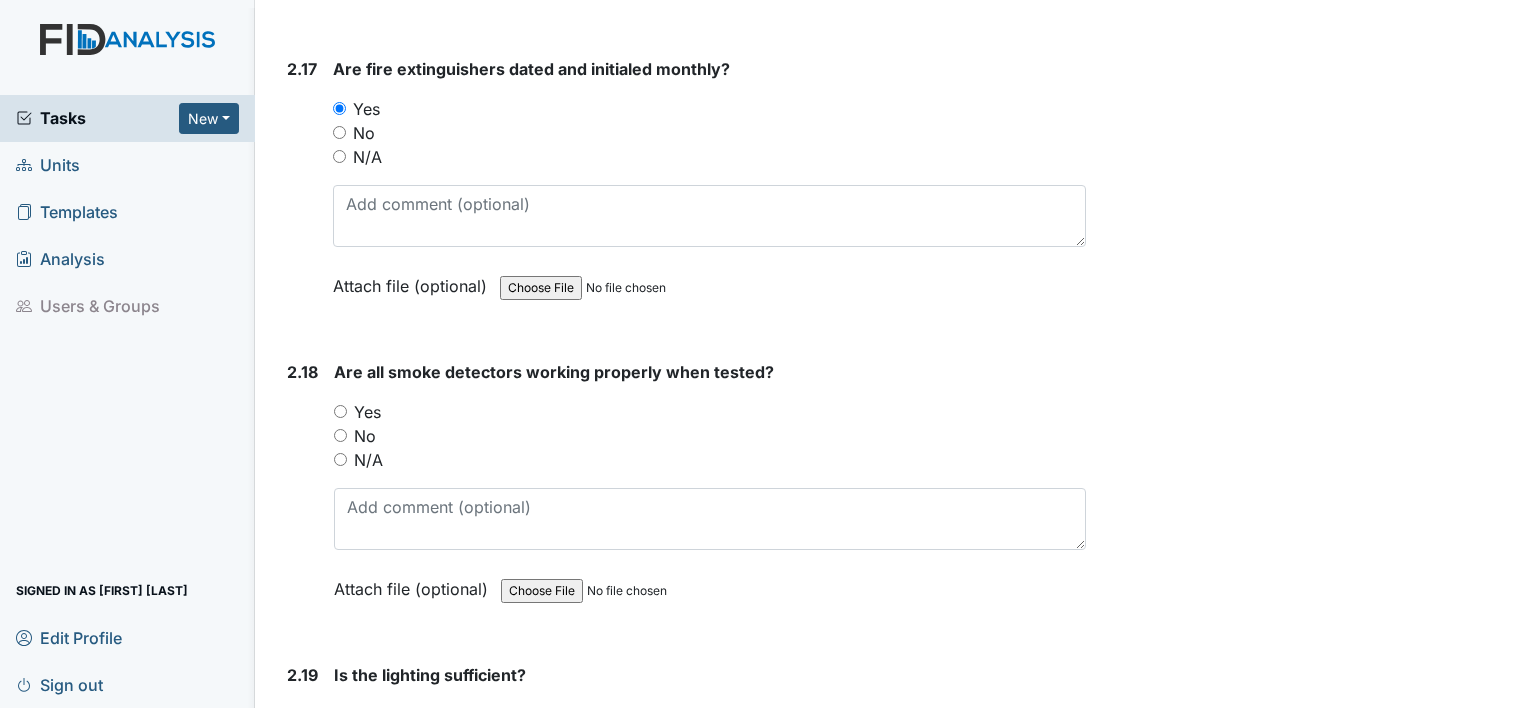 click on "Yes" at bounding box center (340, 411) 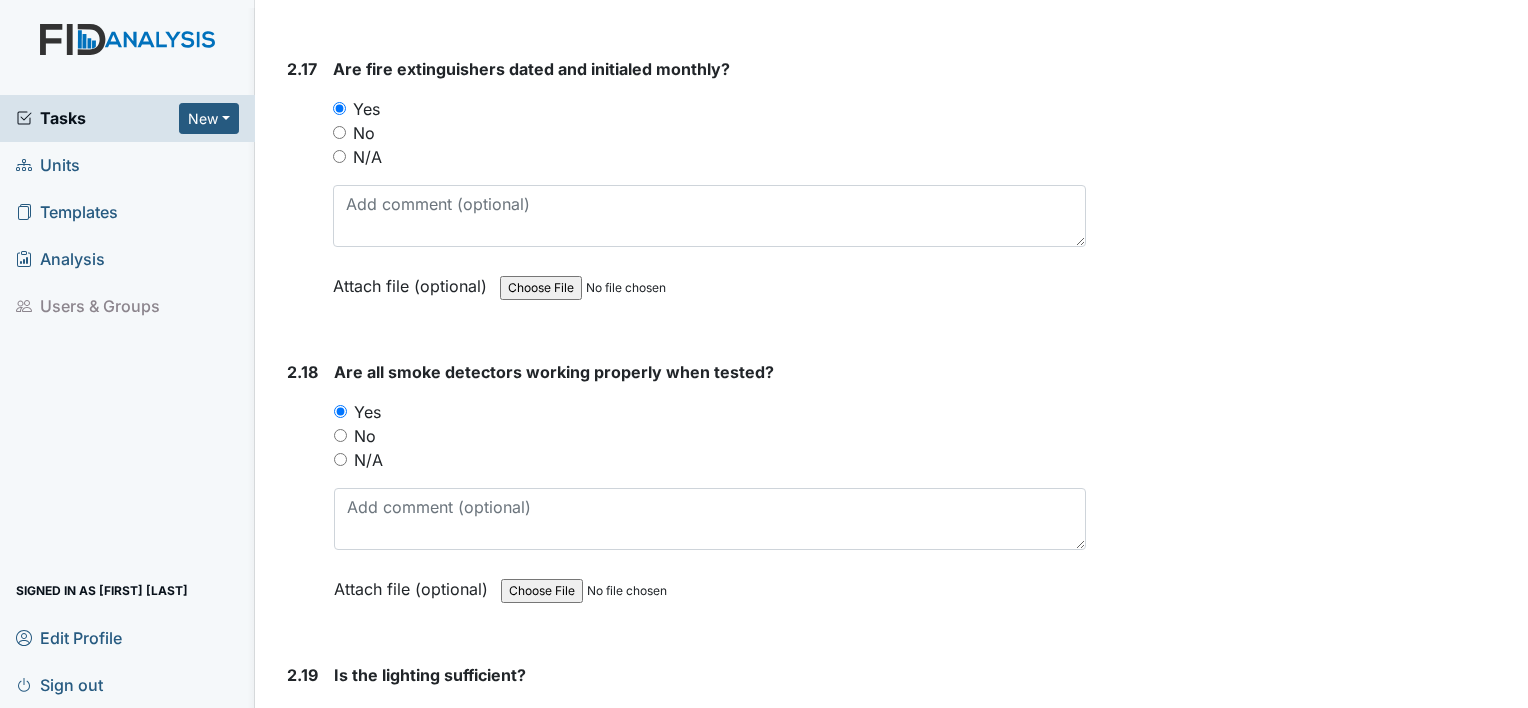 click on "Yes" at bounding box center (340, 714) 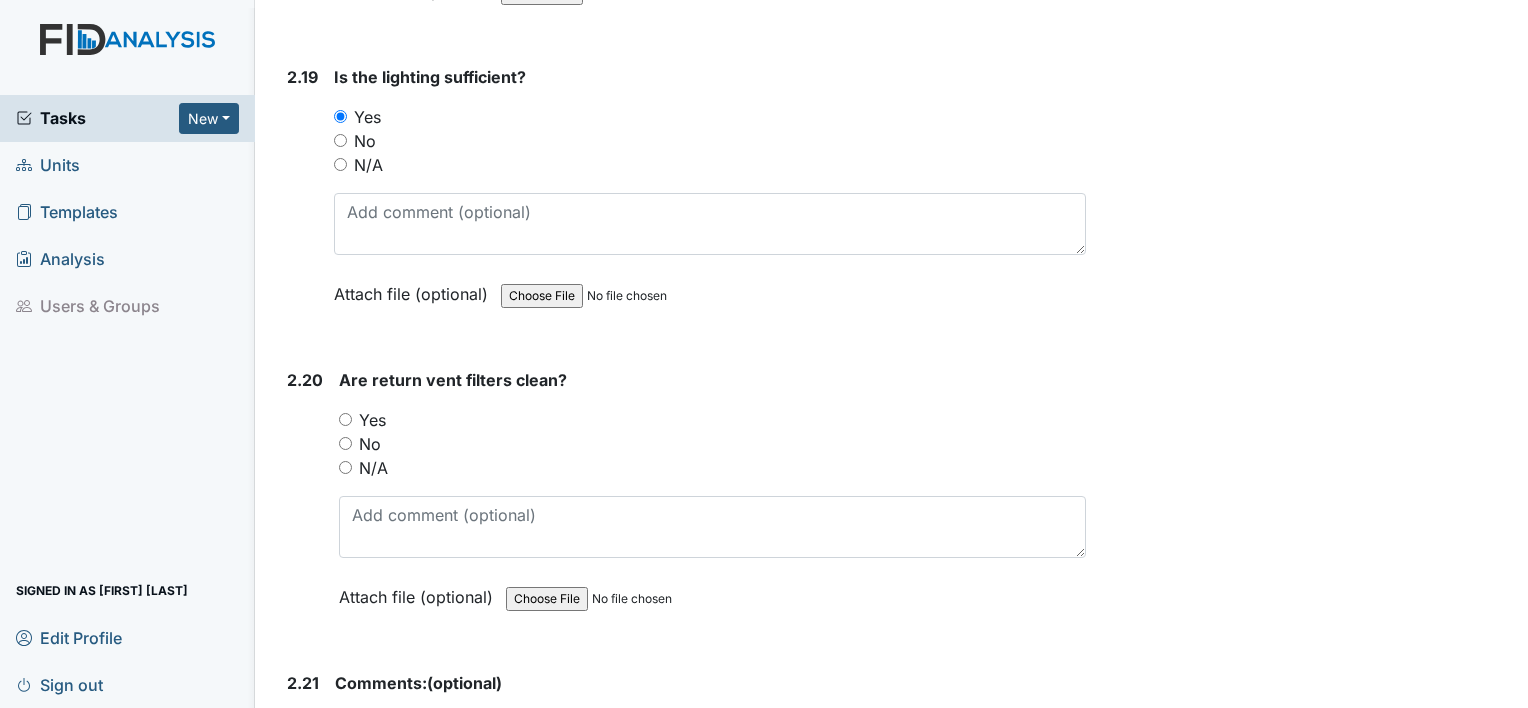 scroll, scrollTop: 7177, scrollLeft: 0, axis: vertical 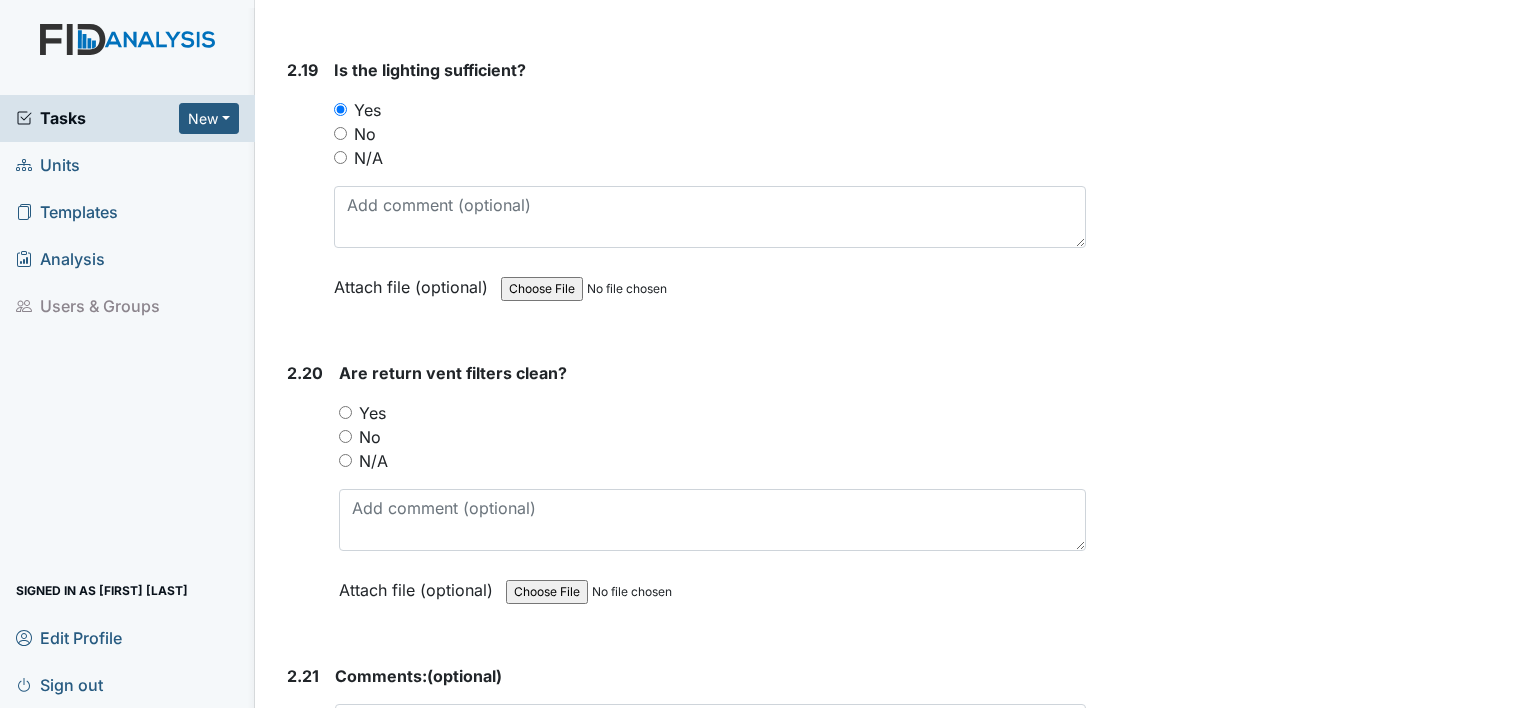 click on "N/A" at bounding box center (345, 460) 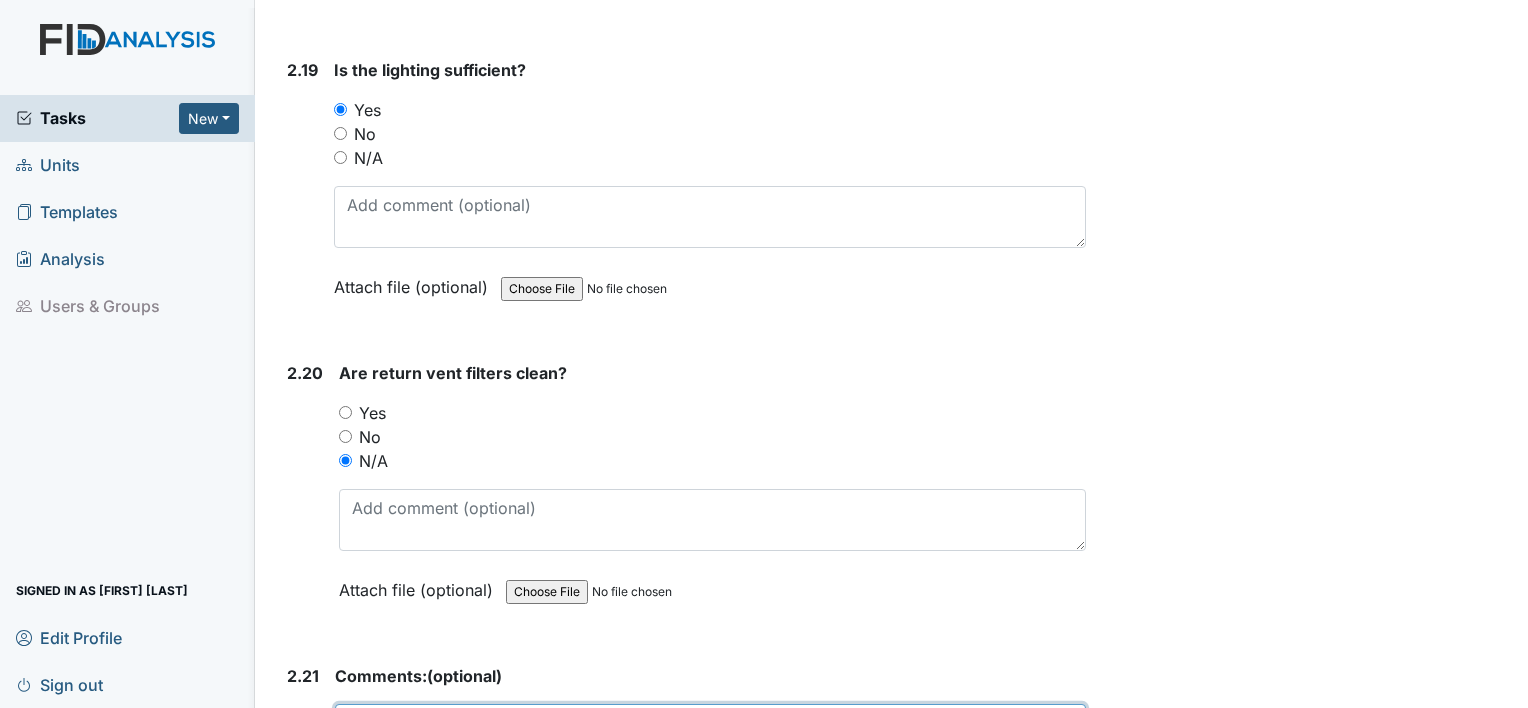 click at bounding box center (710, 723) 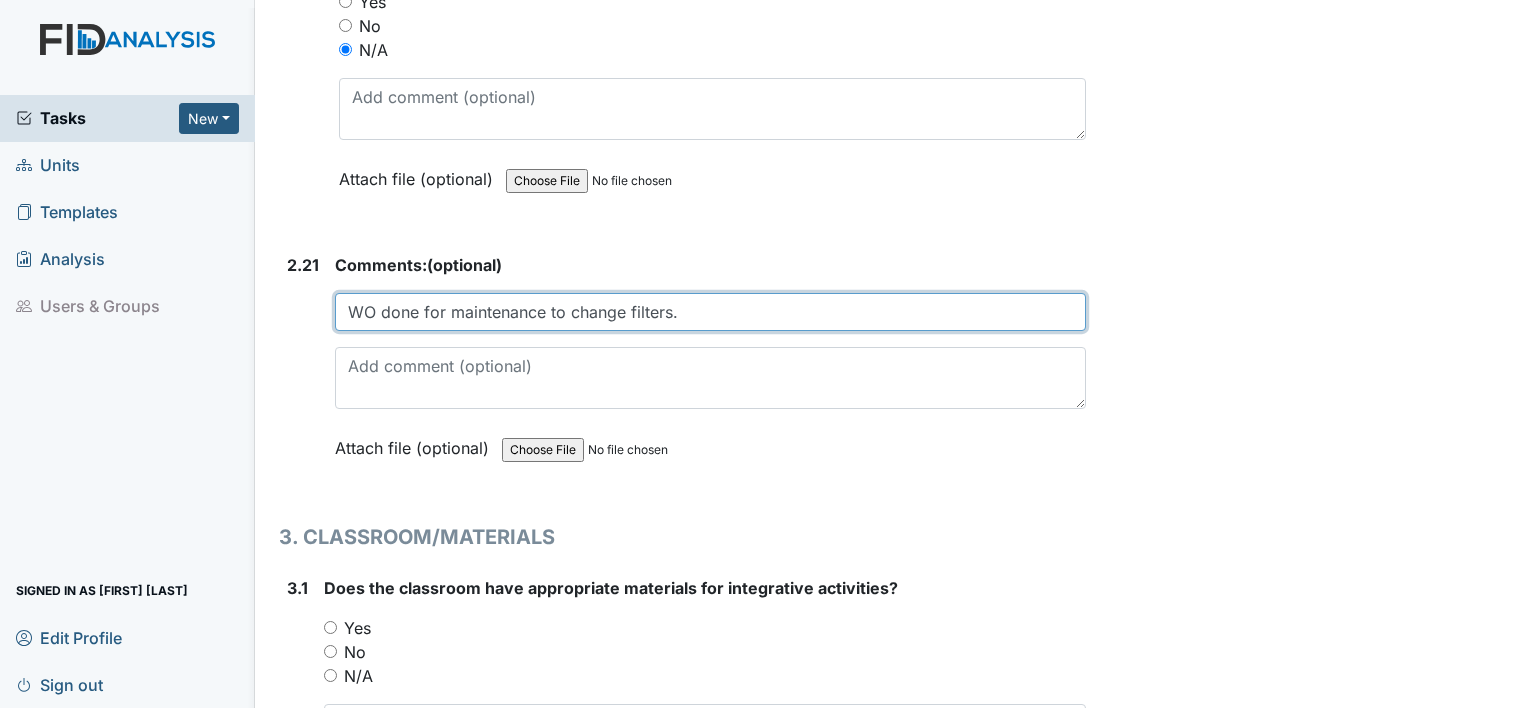 scroll, scrollTop: 7590, scrollLeft: 0, axis: vertical 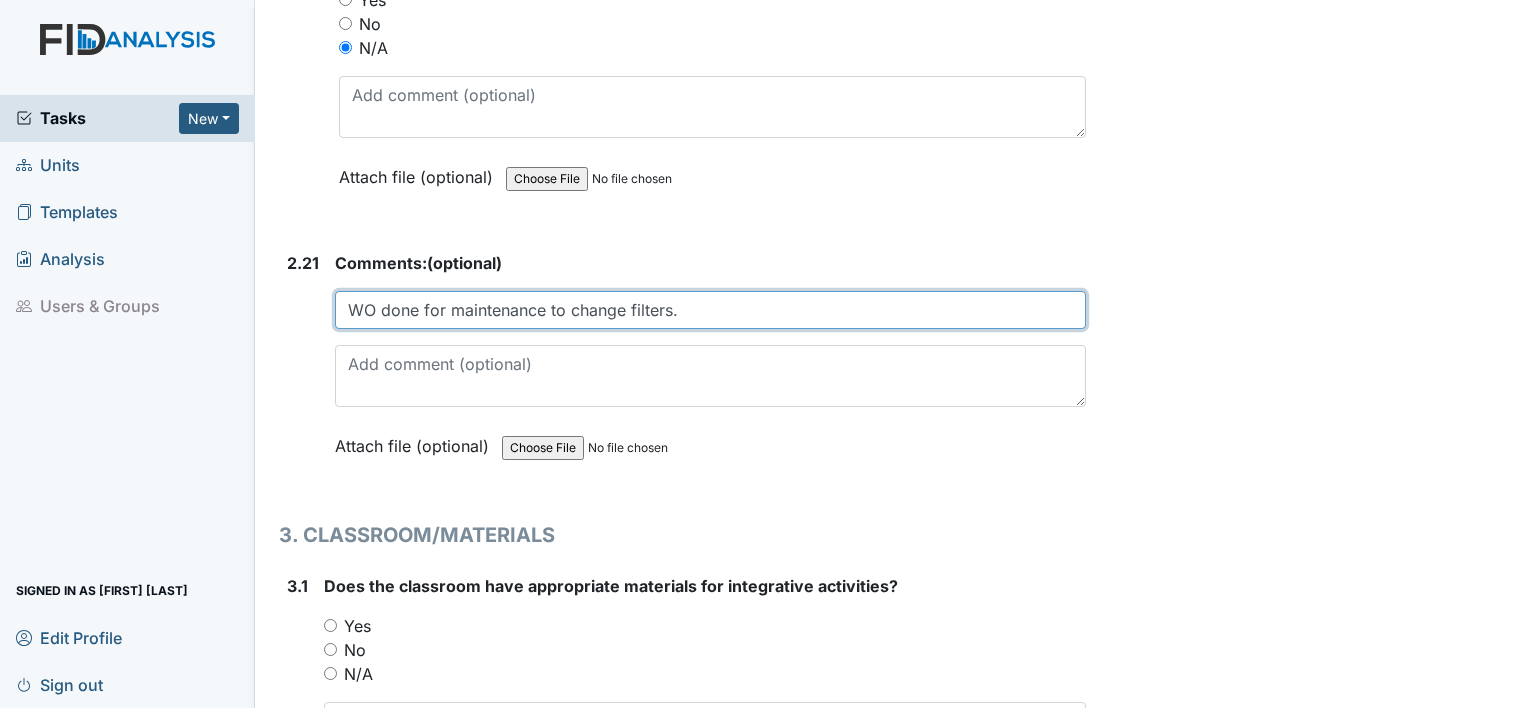 type on "WO done for maintenance to change filters." 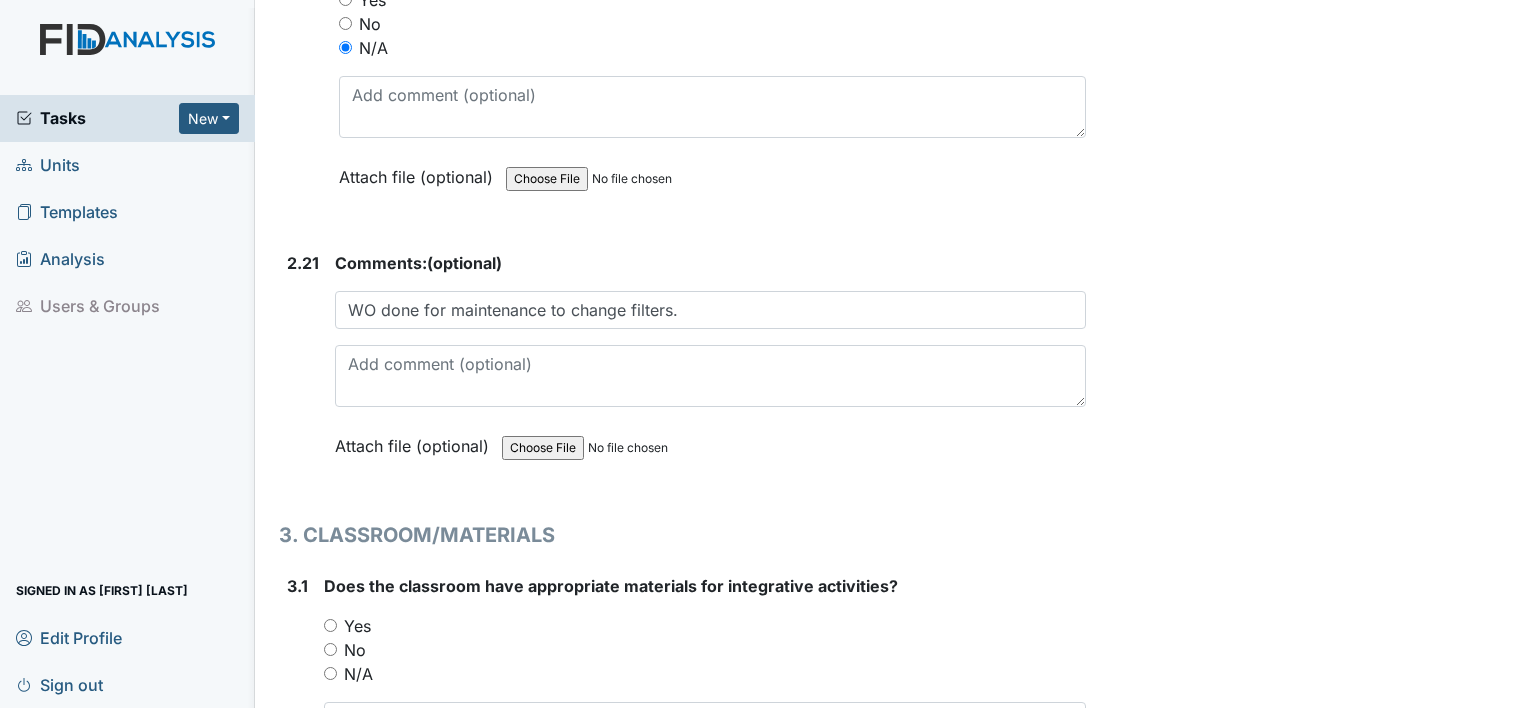 click on "Yes" at bounding box center (330, 625) 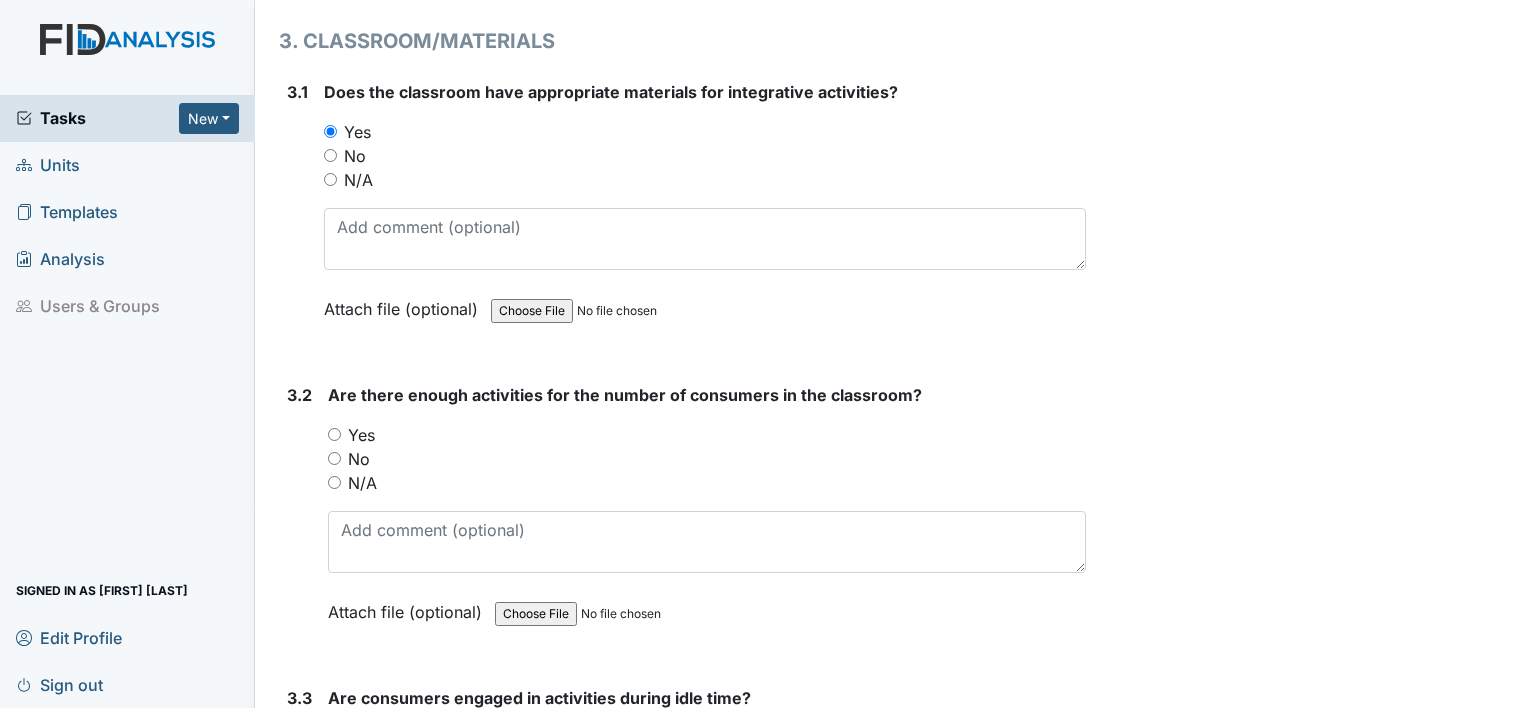 scroll, scrollTop: 8086, scrollLeft: 0, axis: vertical 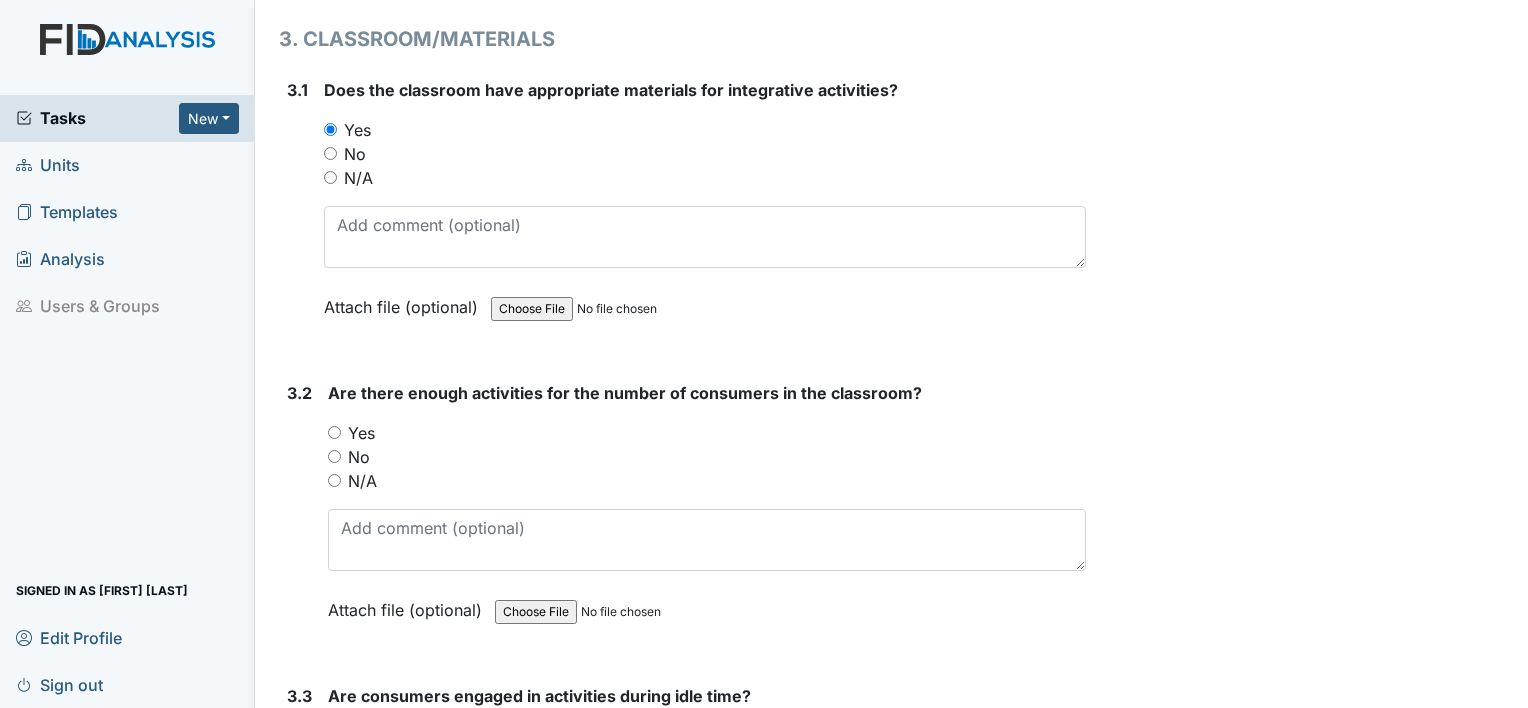 click on "Yes" at bounding box center (334, 432) 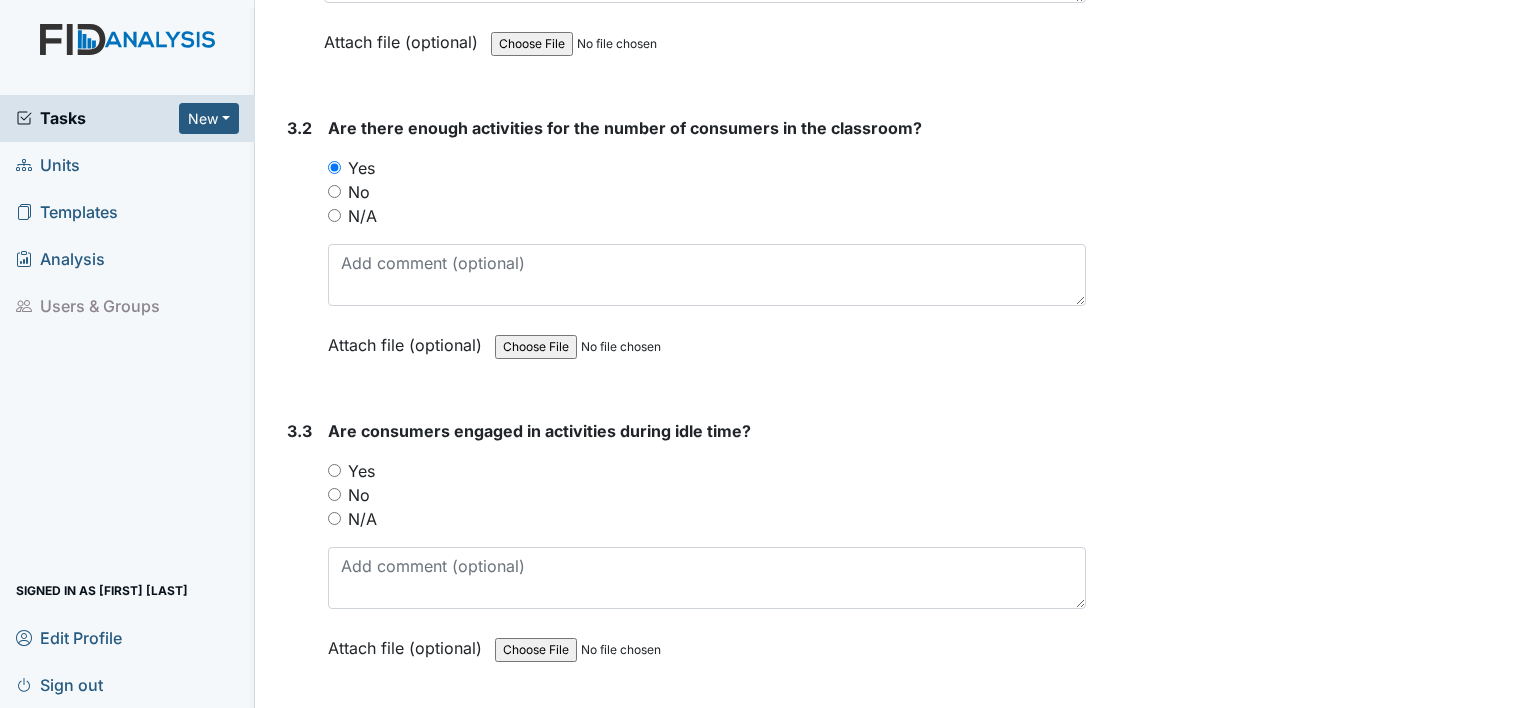 scroll, scrollTop: 8382, scrollLeft: 0, axis: vertical 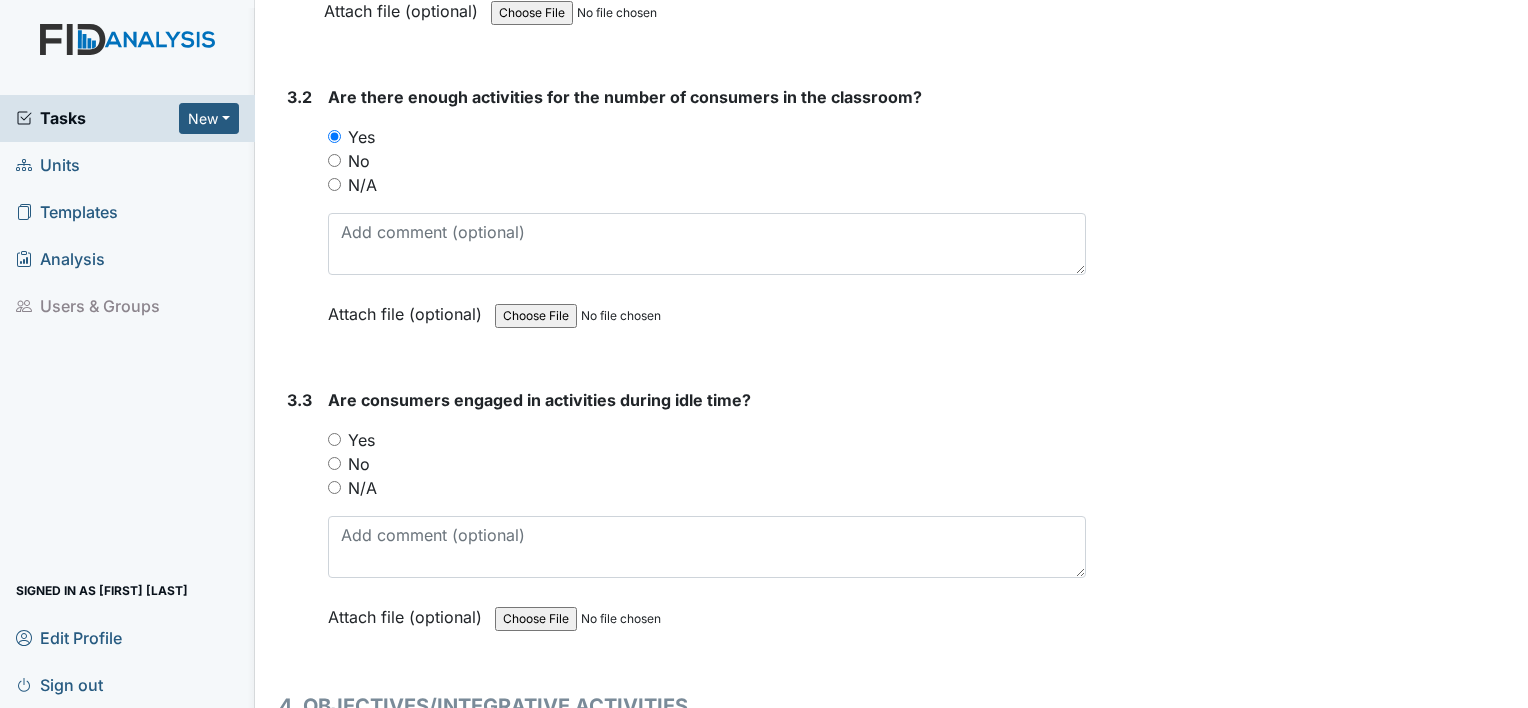 click on "Yes" at bounding box center [334, 439] 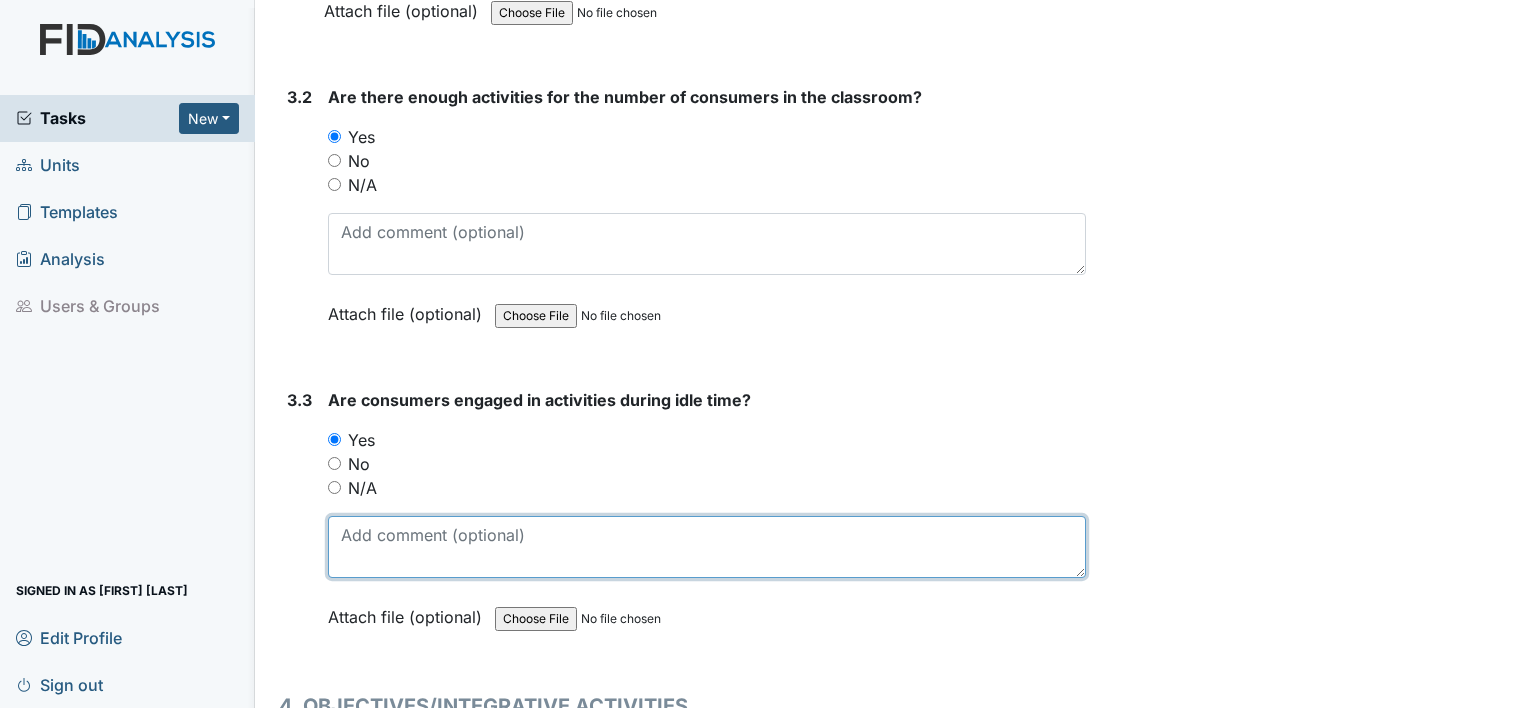 click at bounding box center (707, 547) 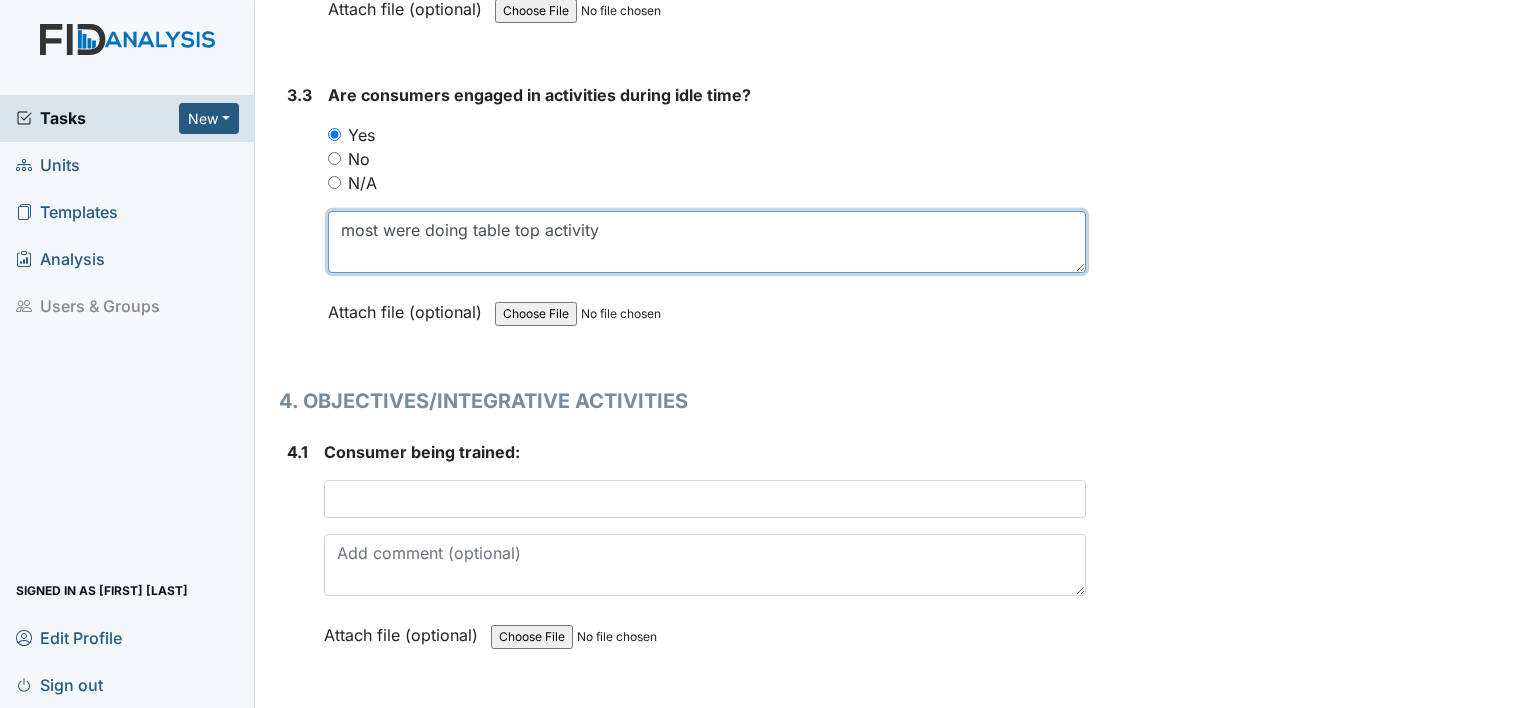 scroll, scrollTop: 8709, scrollLeft: 0, axis: vertical 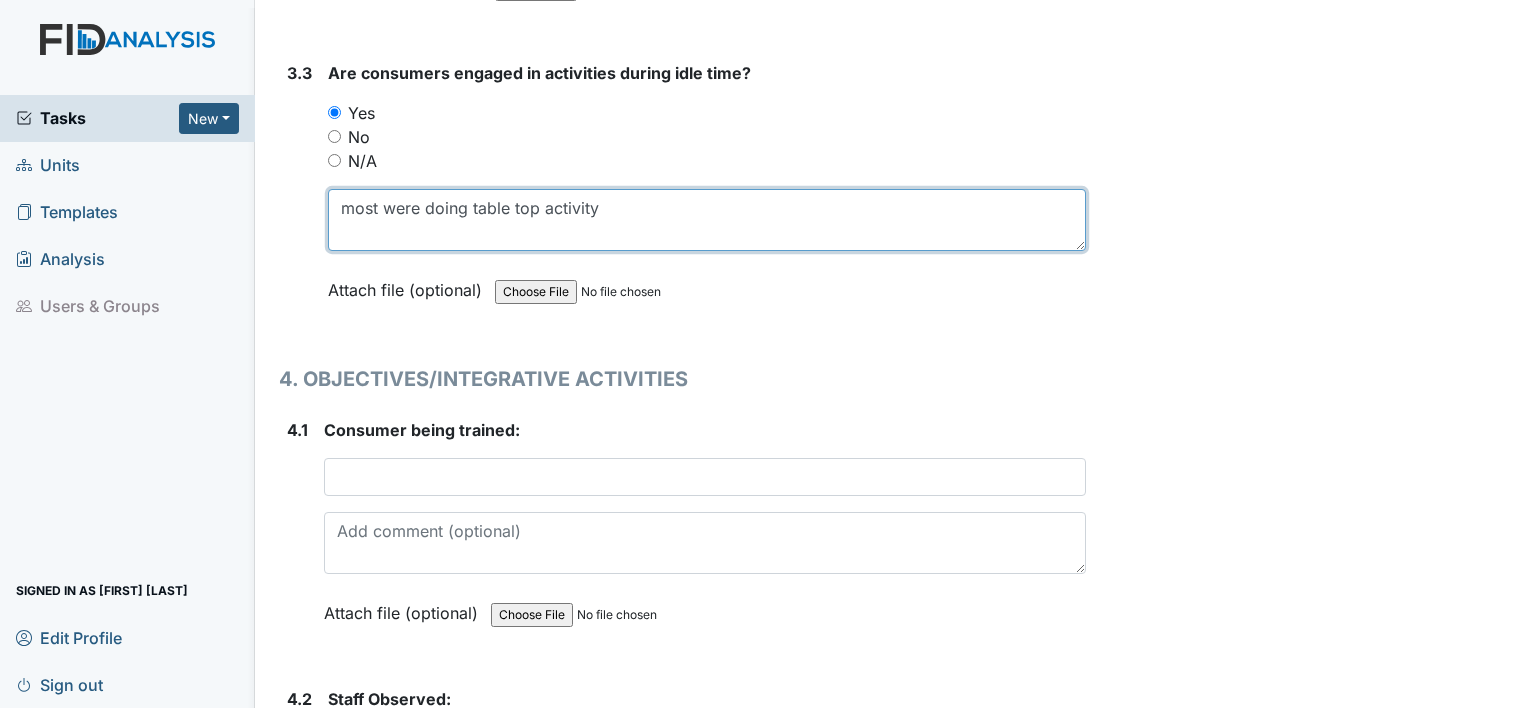 type on "most were doing table top activity" 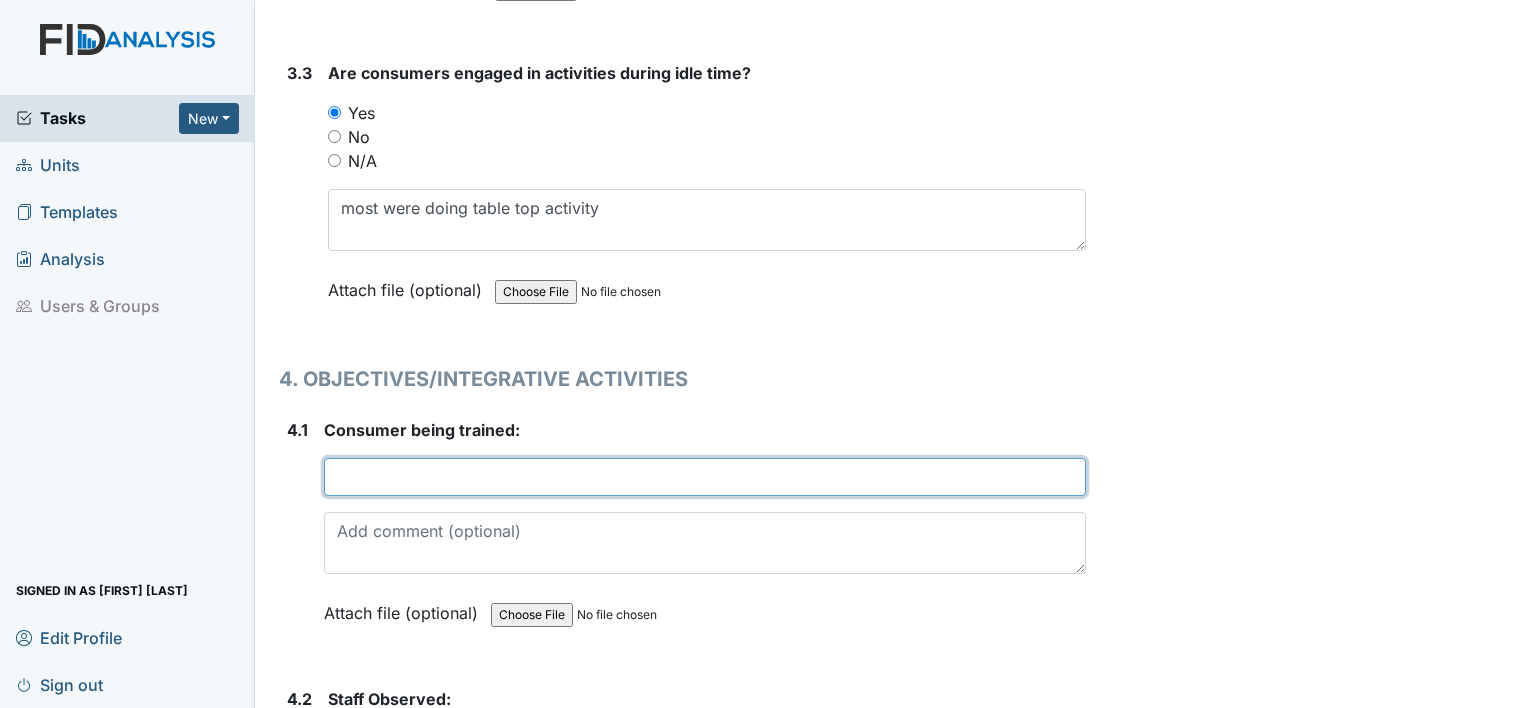 click at bounding box center [705, 477] 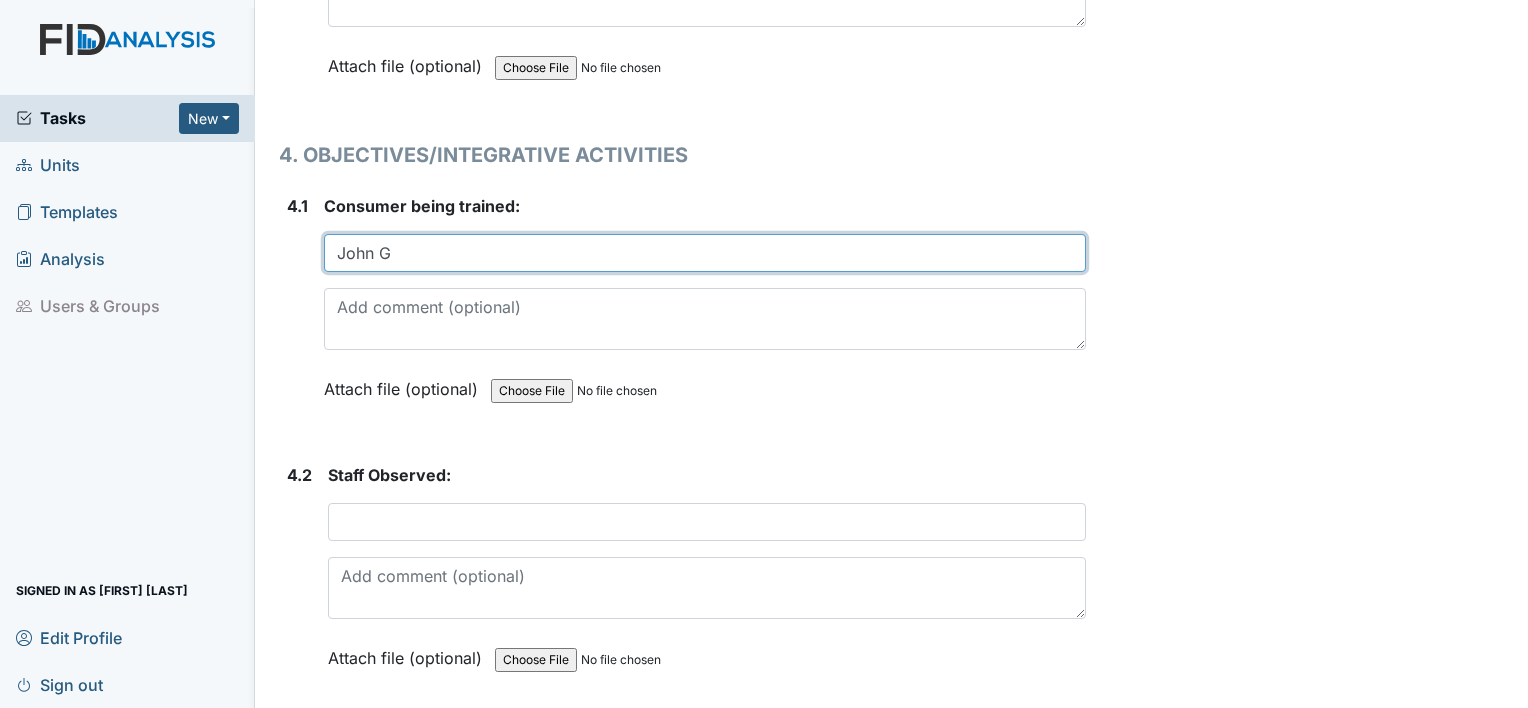 scroll, scrollTop: 8940, scrollLeft: 0, axis: vertical 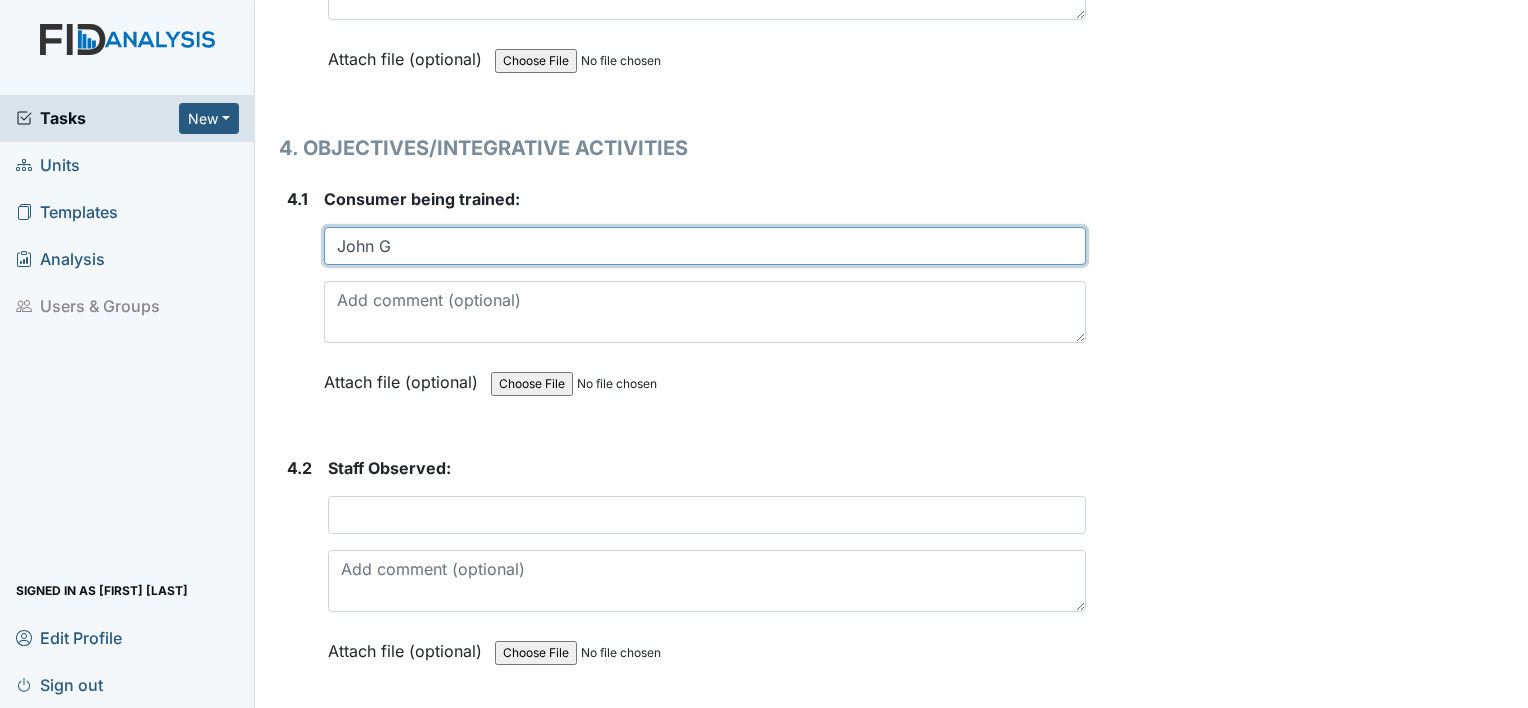 type on "John G" 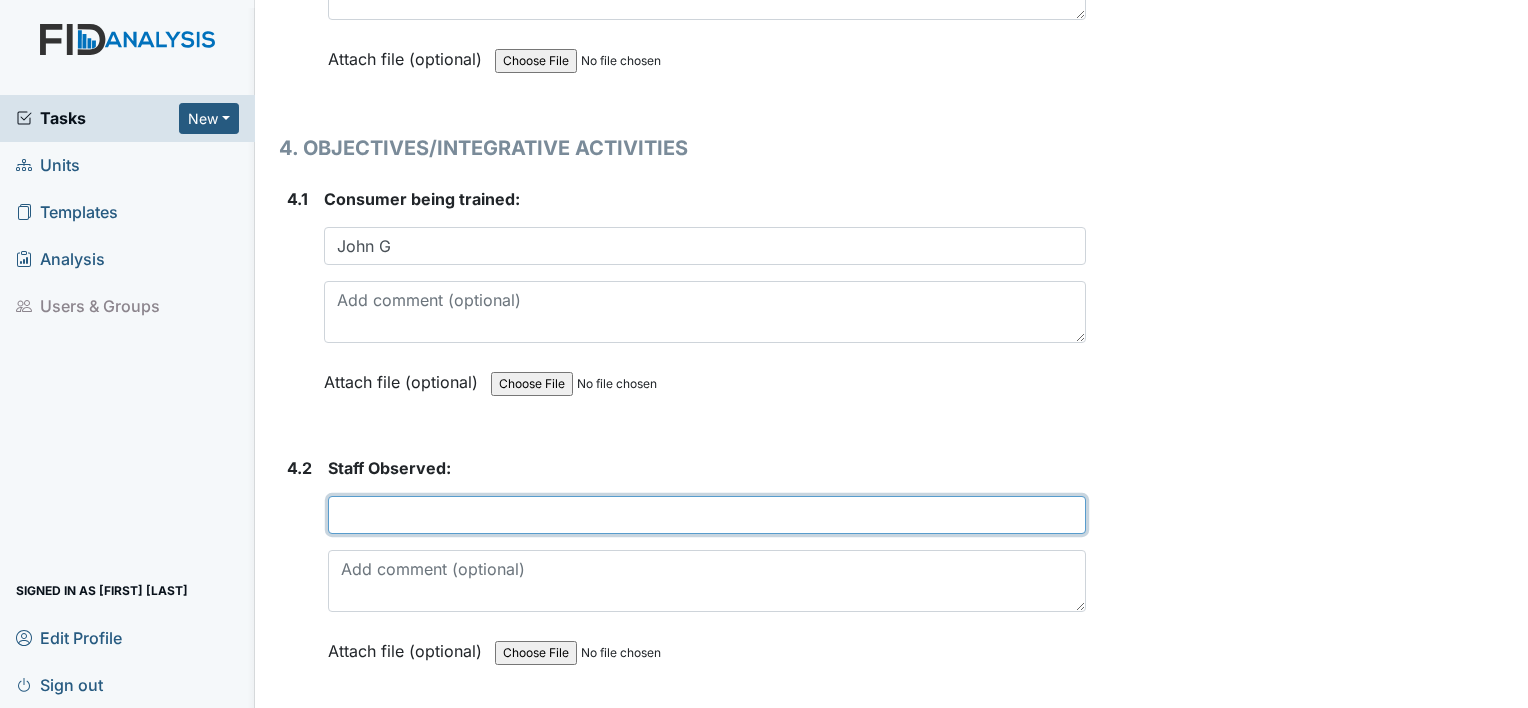 click at bounding box center (707, 515) 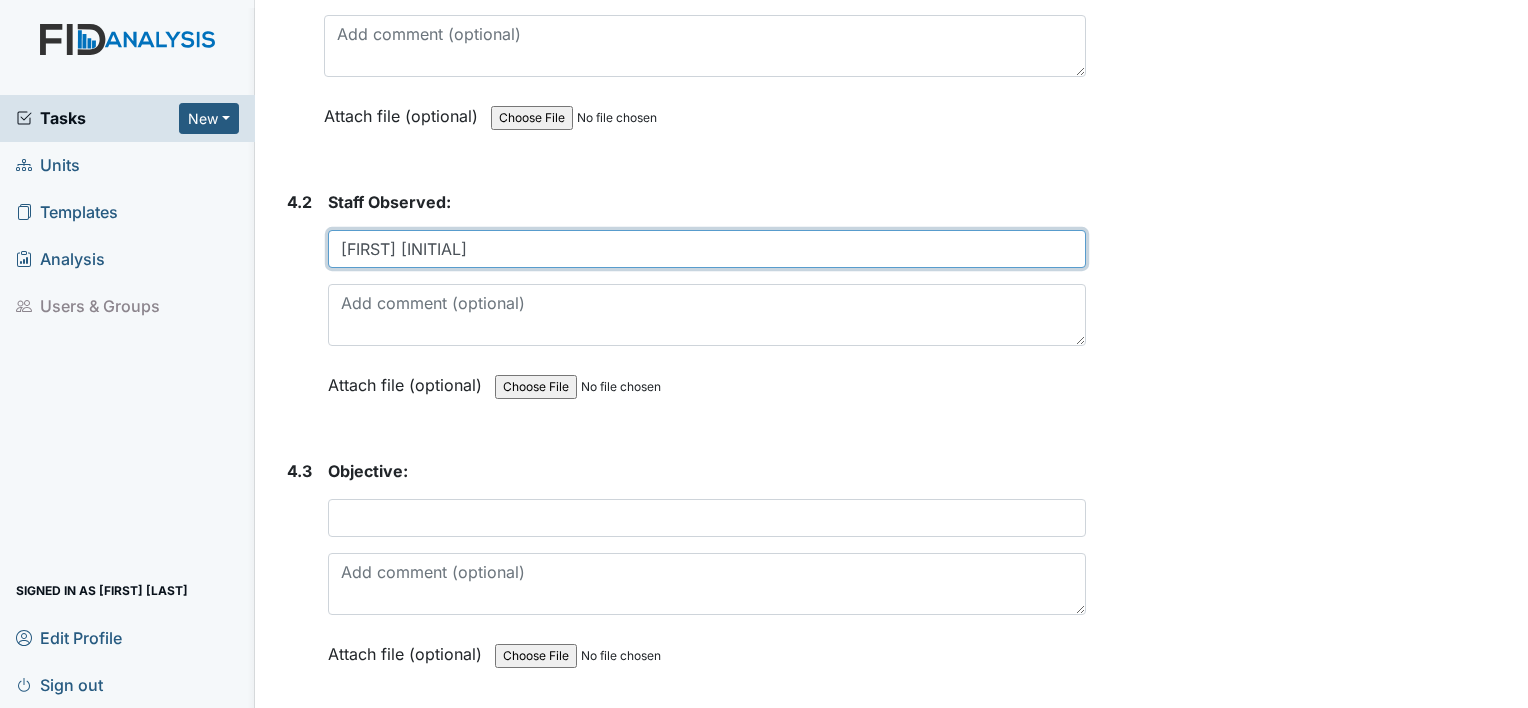 scroll, scrollTop: 9228, scrollLeft: 0, axis: vertical 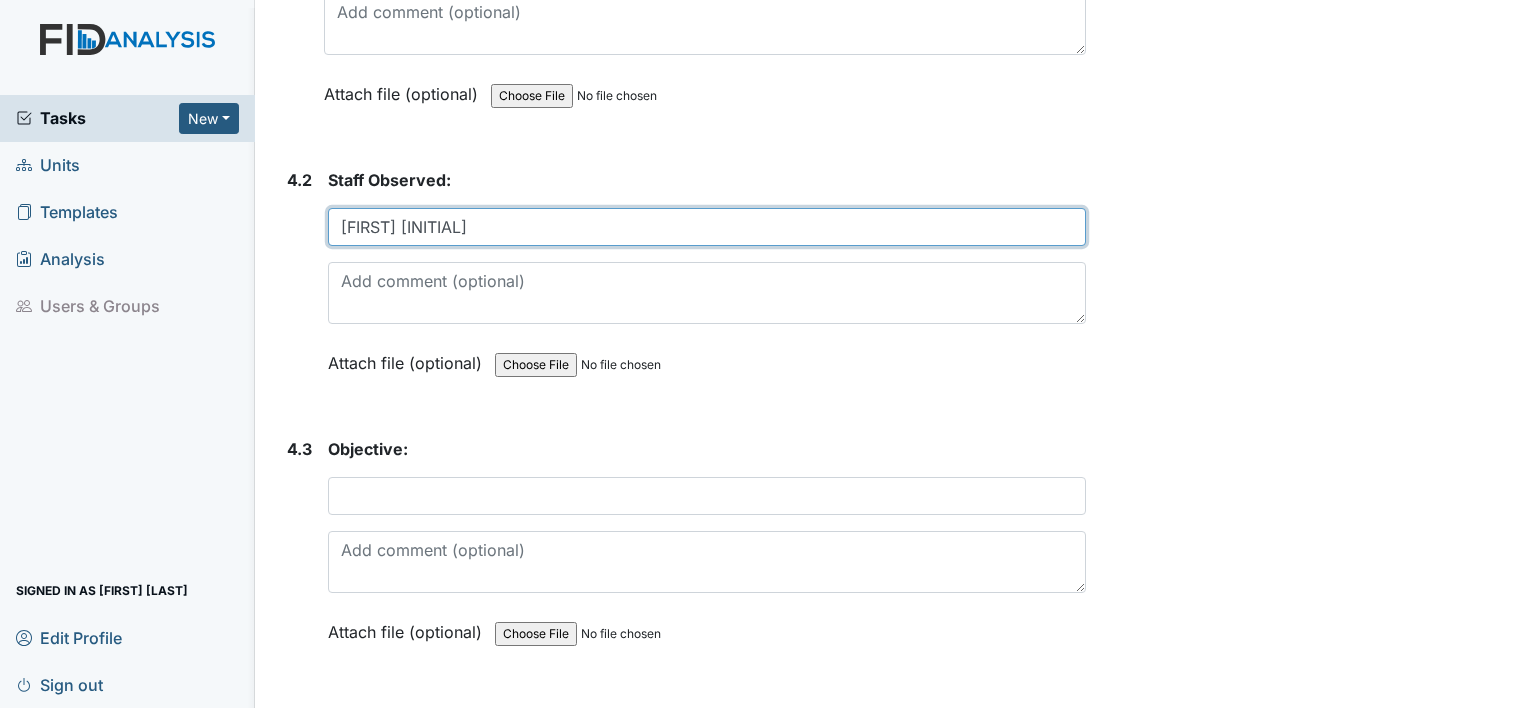 type on "Diondre C" 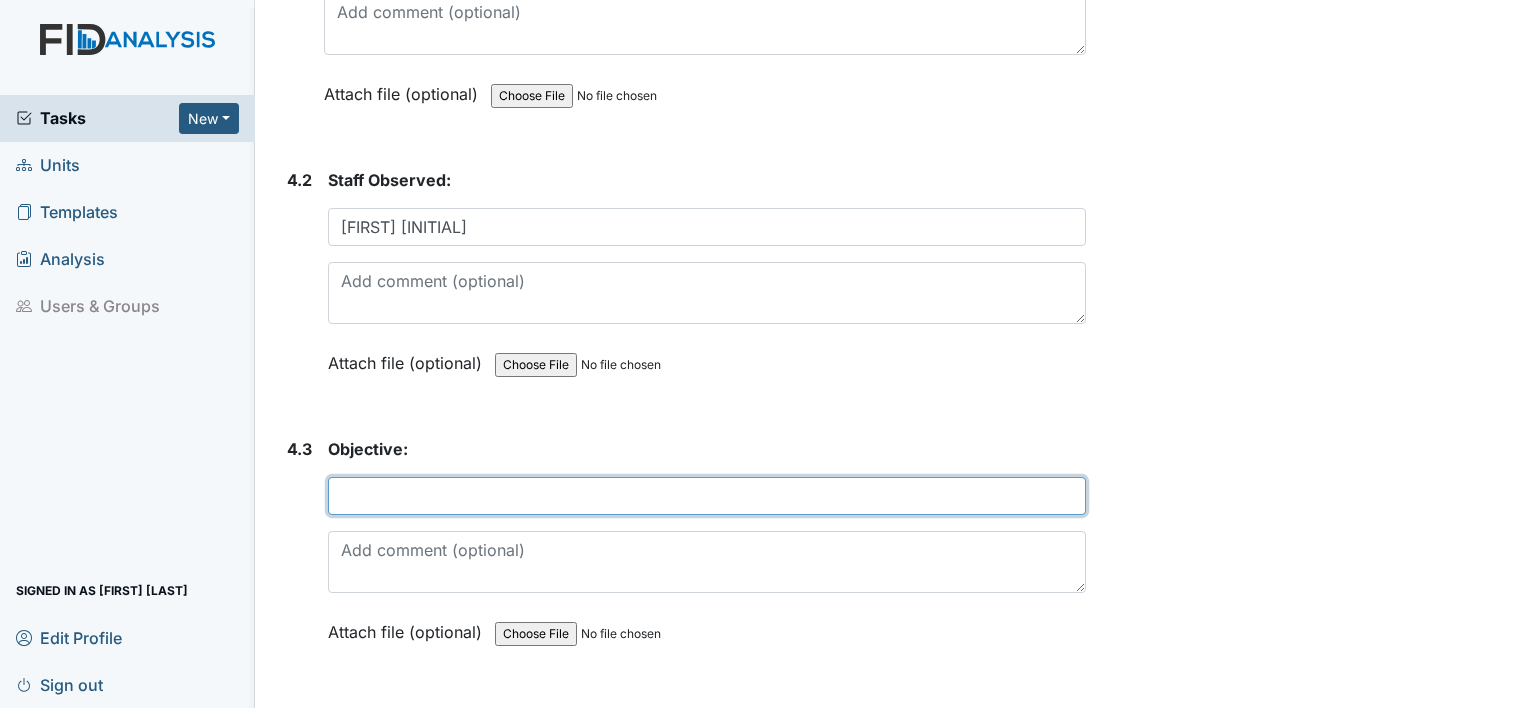 click at bounding box center (707, 496) 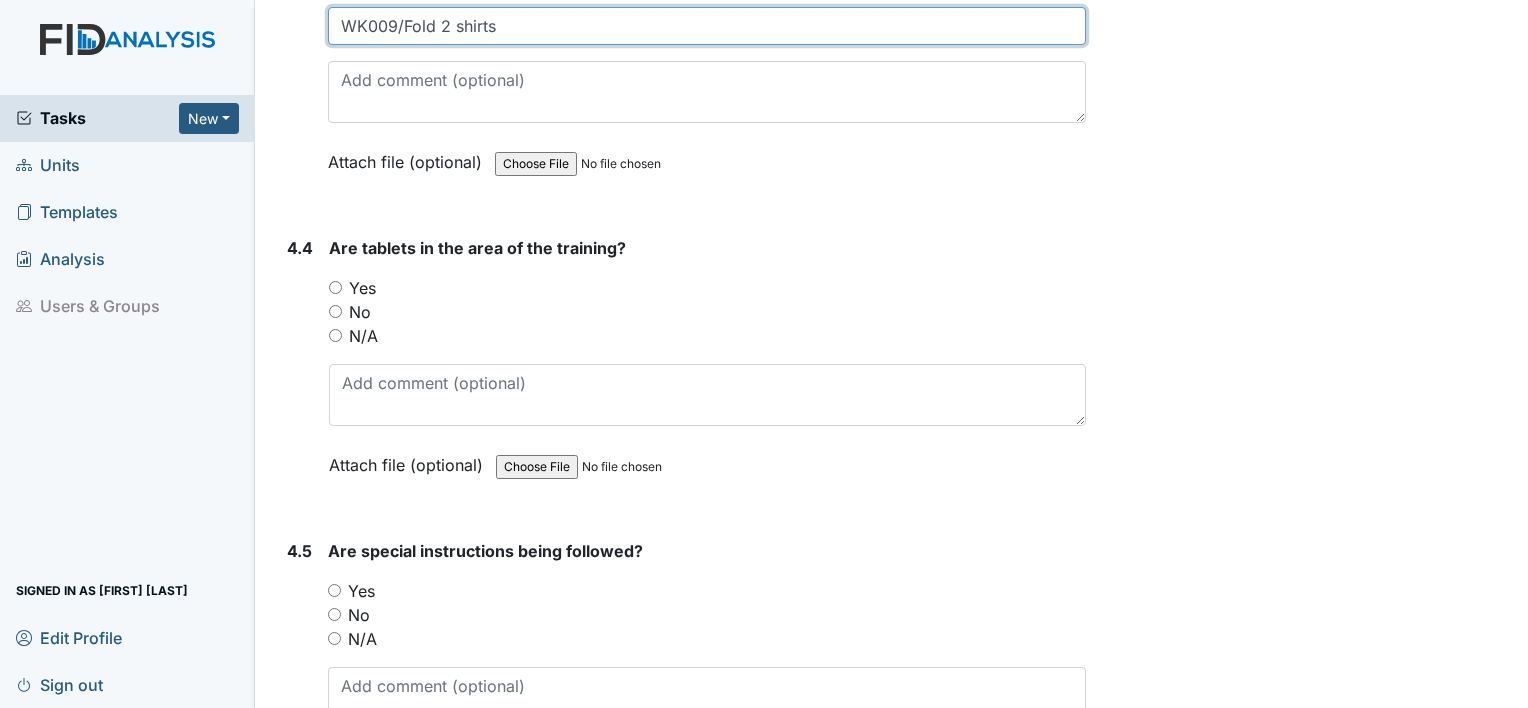 scroll, scrollTop: 9700, scrollLeft: 0, axis: vertical 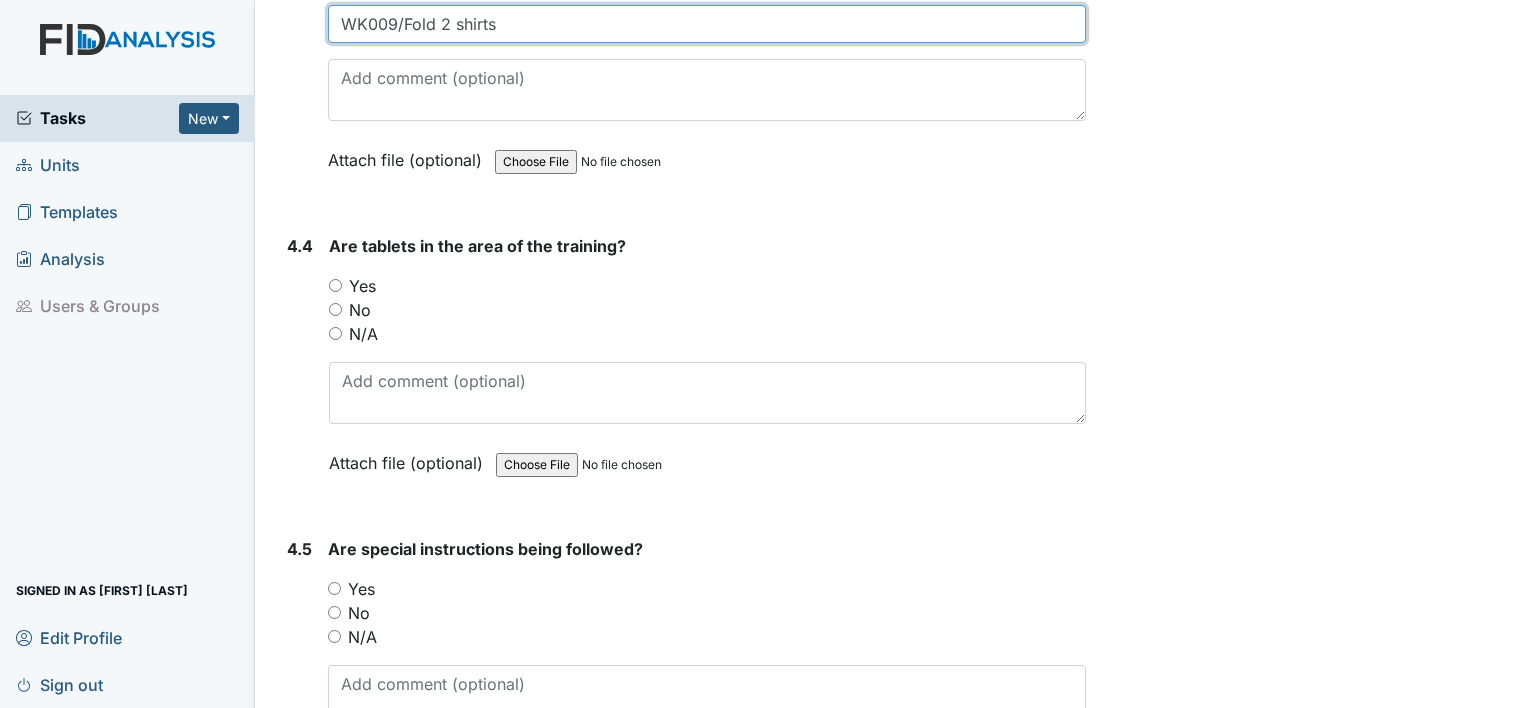 type on "WK009/Fold 2 shirts" 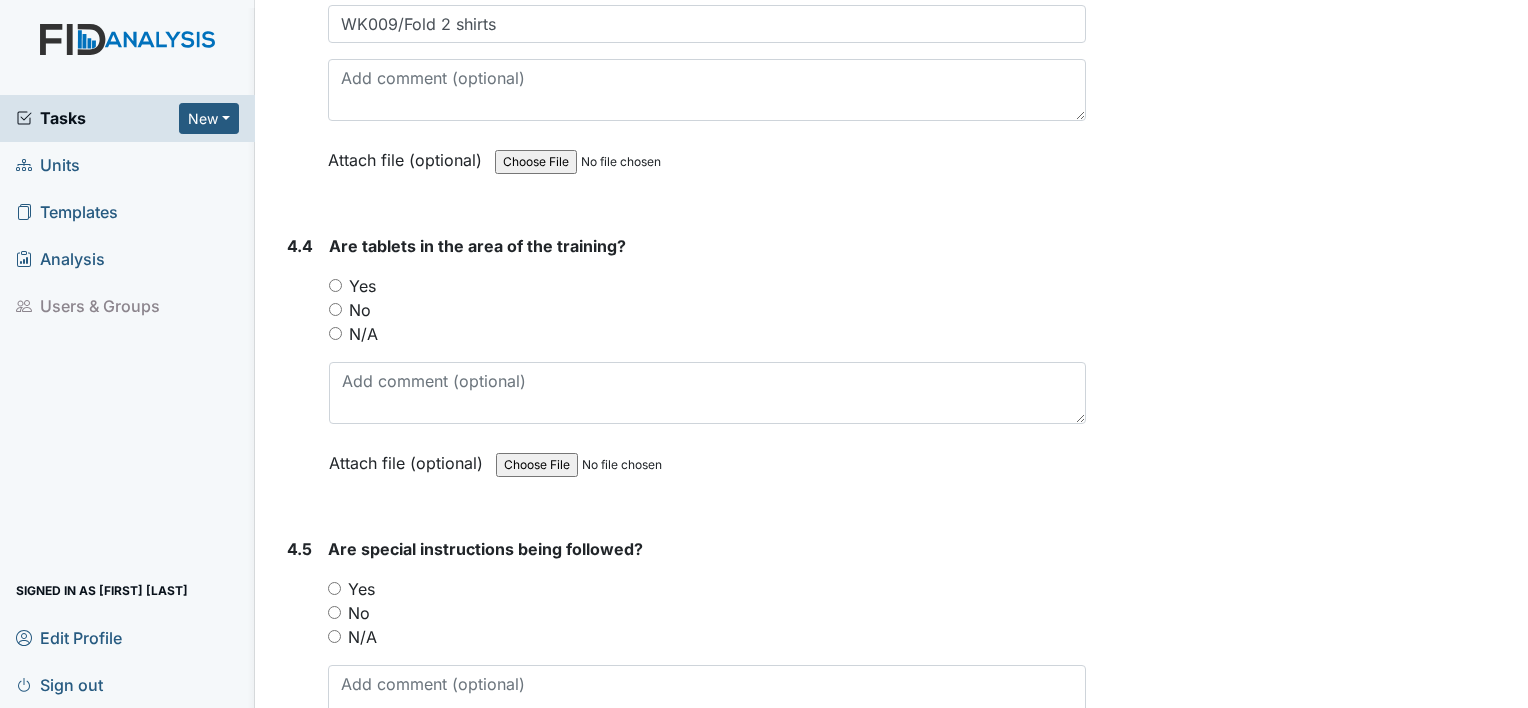 click on "Yes" at bounding box center [335, 285] 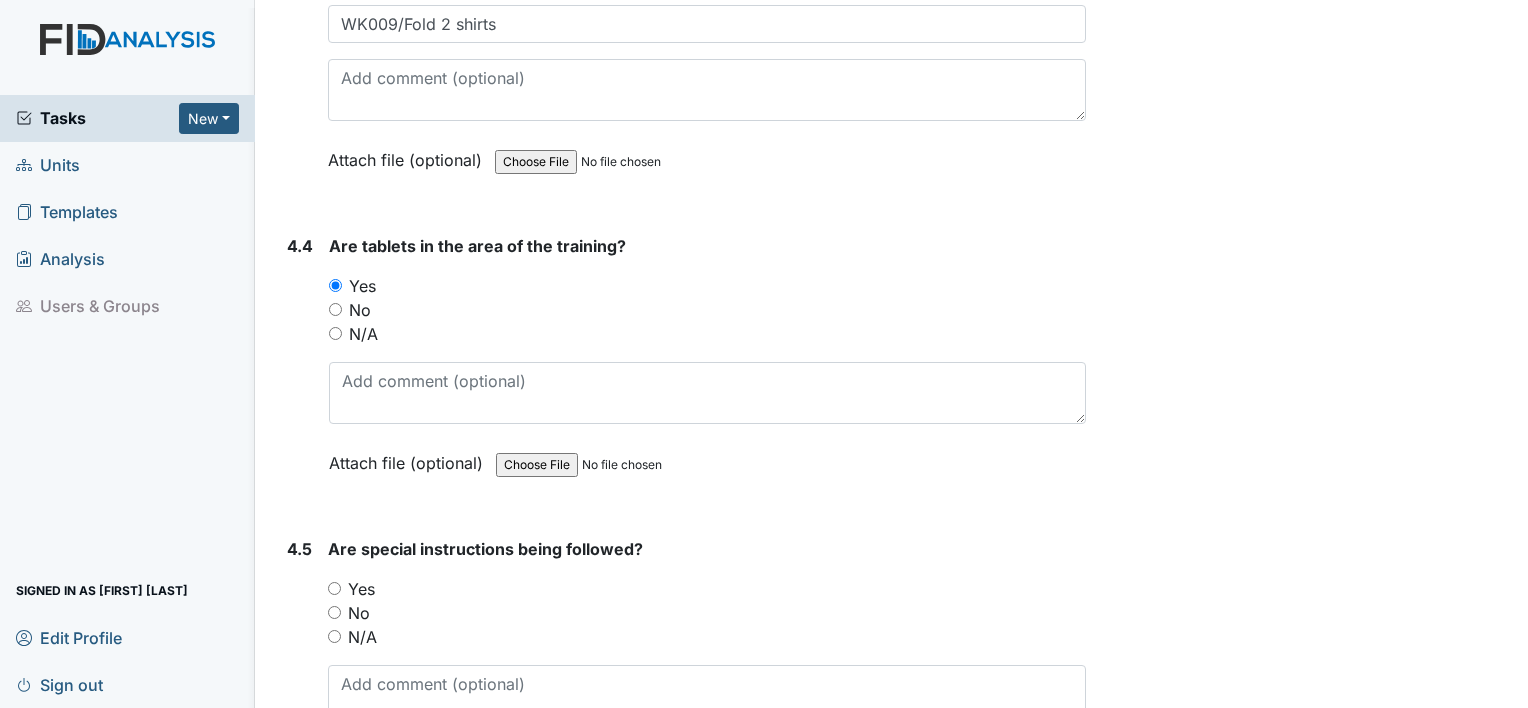 click on "Yes" at bounding box center [334, 588] 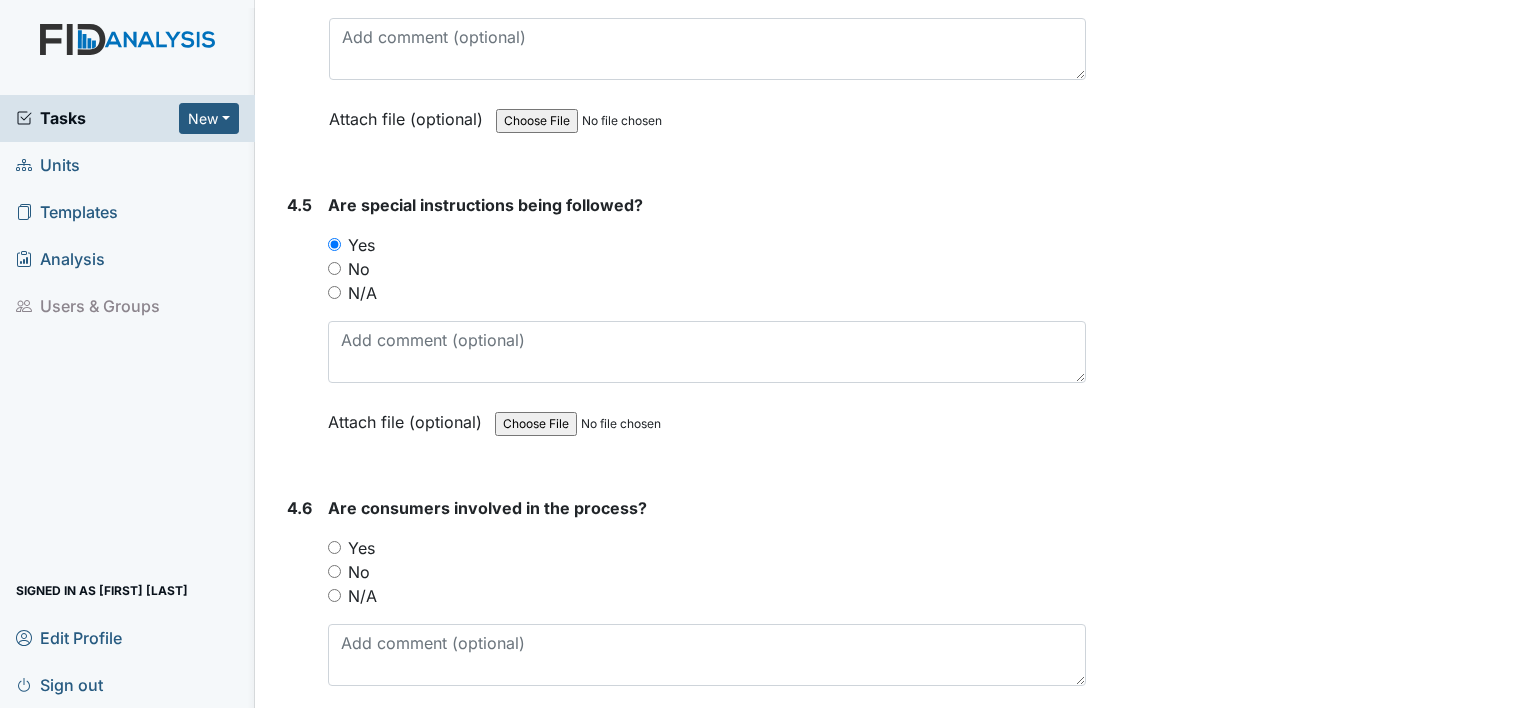 scroll, scrollTop: 10050, scrollLeft: 0, axis: vertical 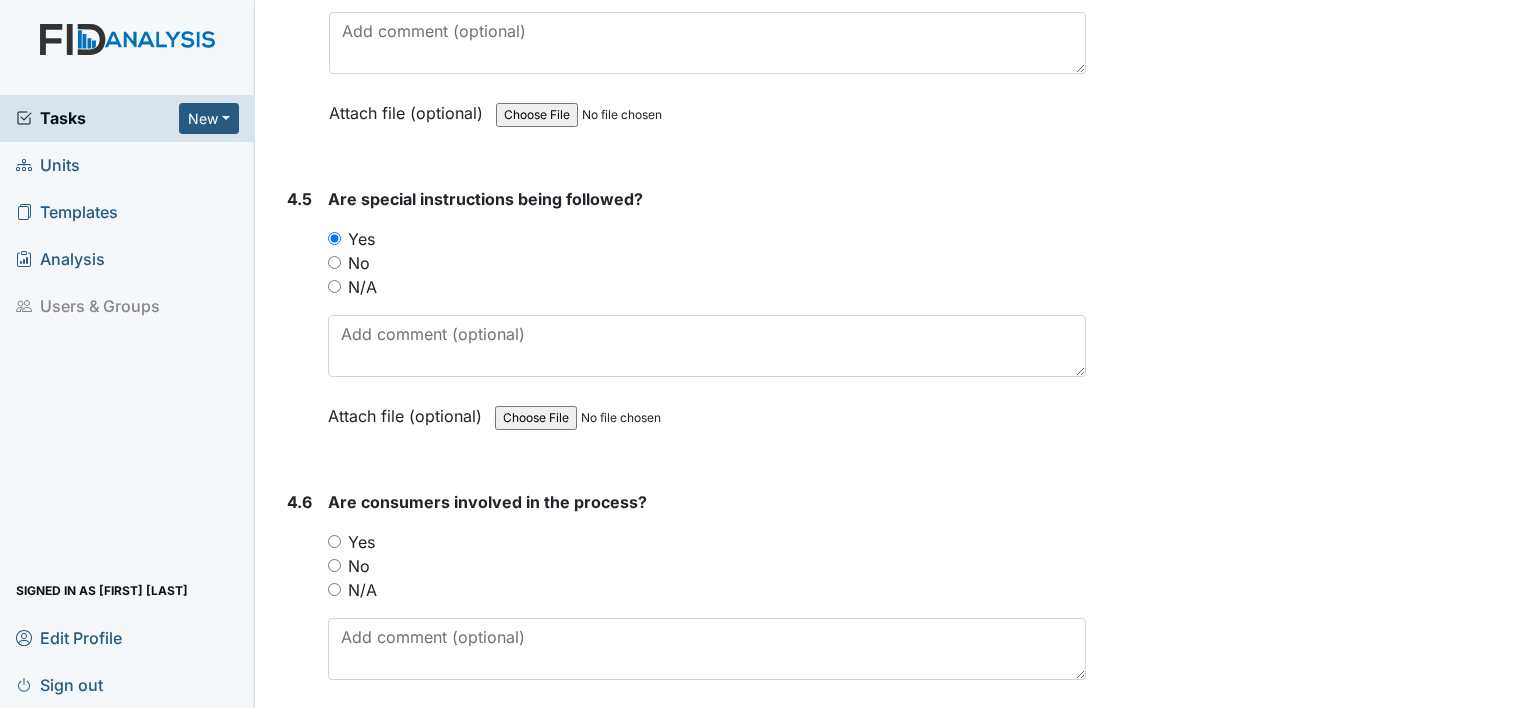 click on "Yes" at bounding box center [334, 541] 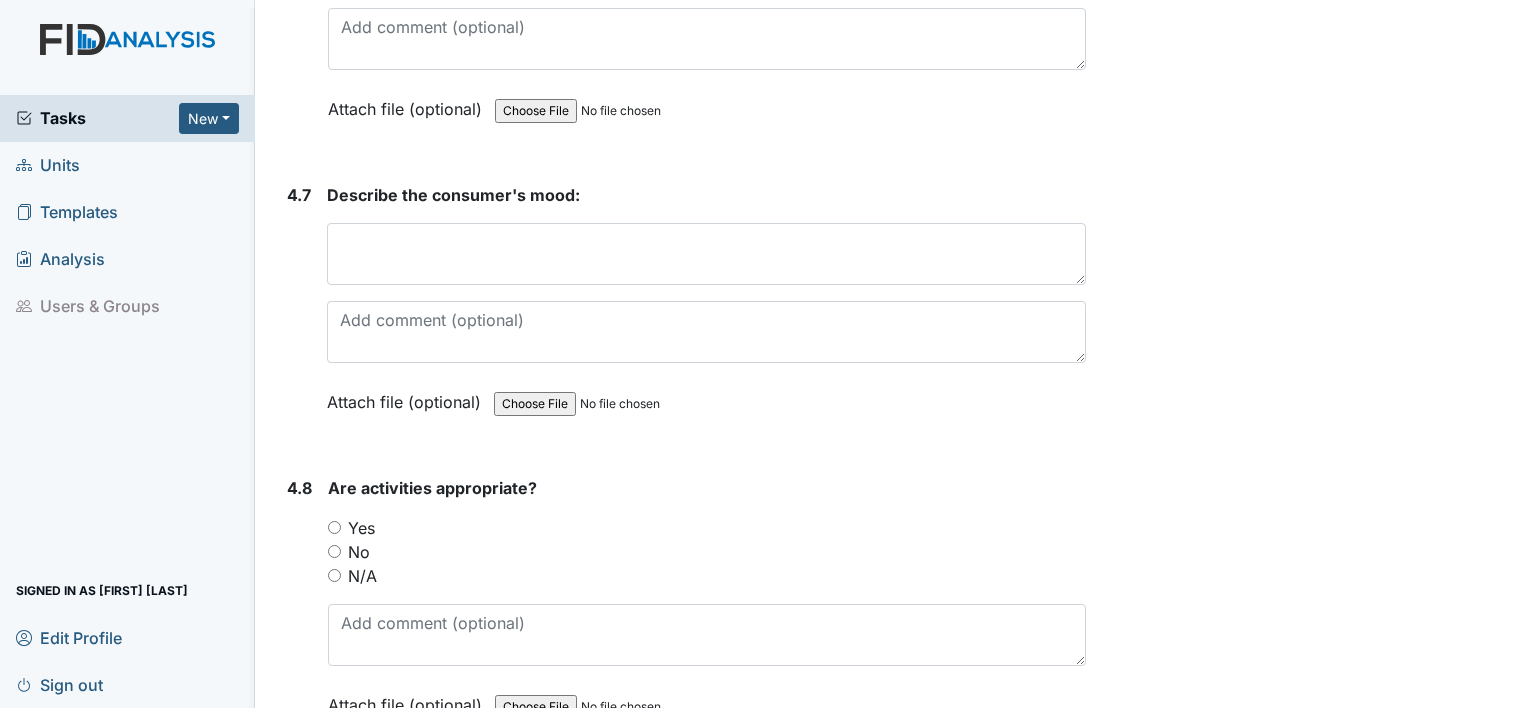 scroll, scrollTop: 10661, scrollLeft: 0, axis: vertical 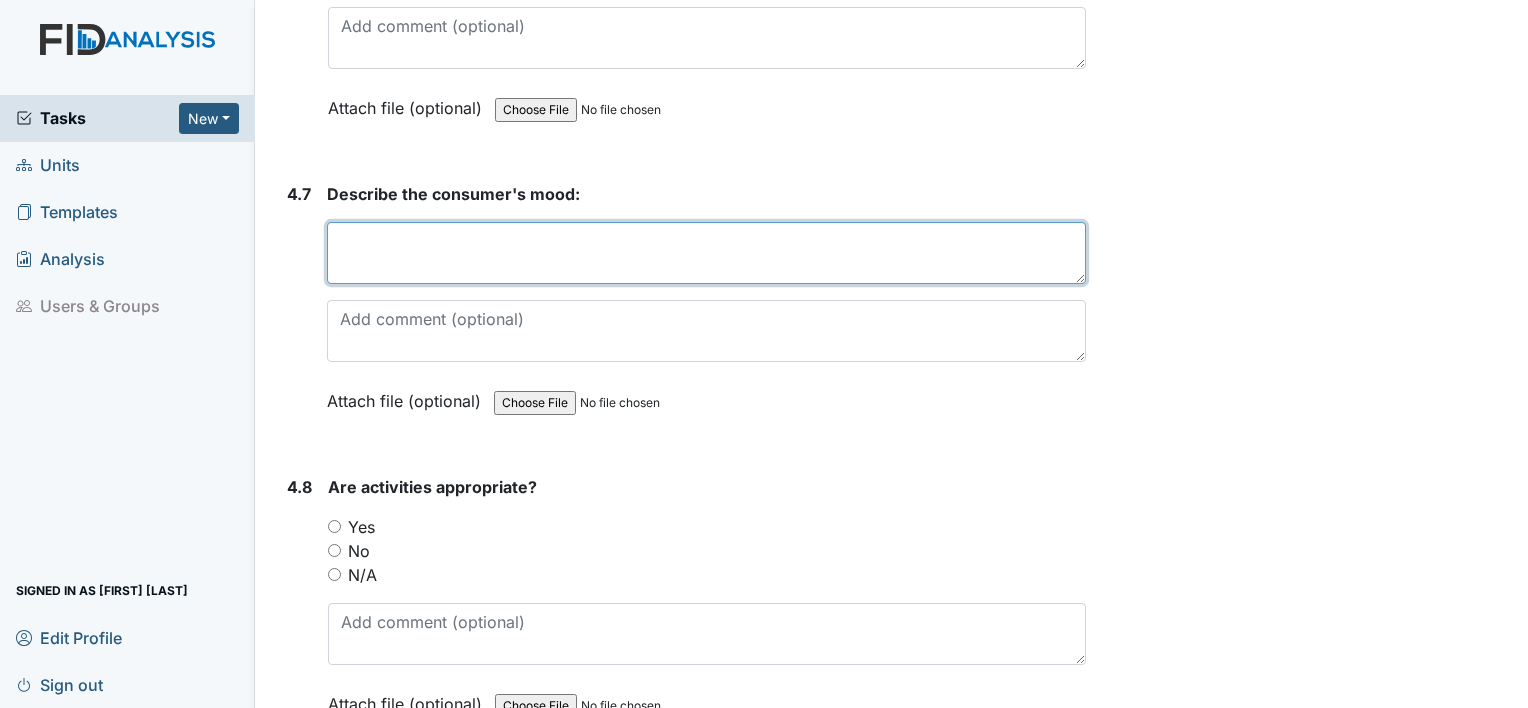 click at bounding box center (706, 253) 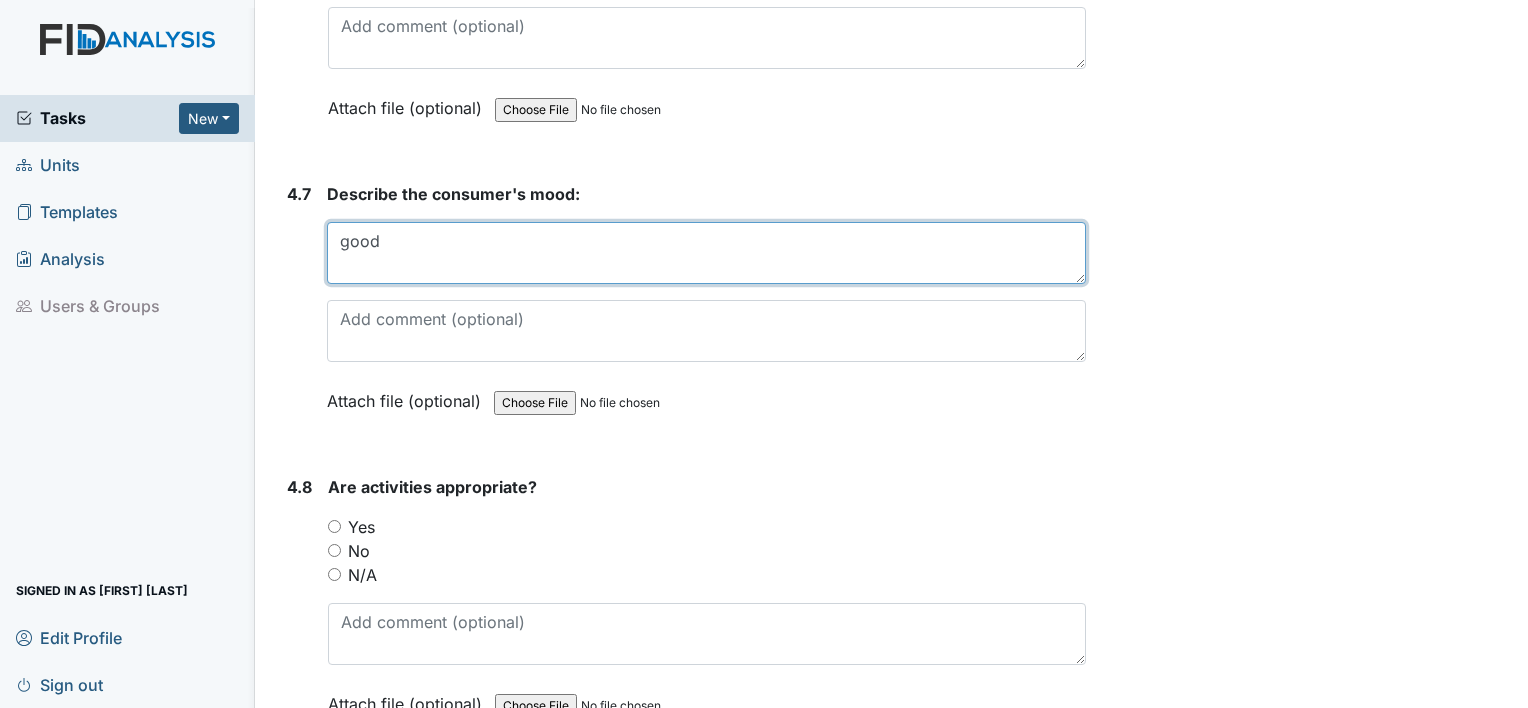 type on "good" 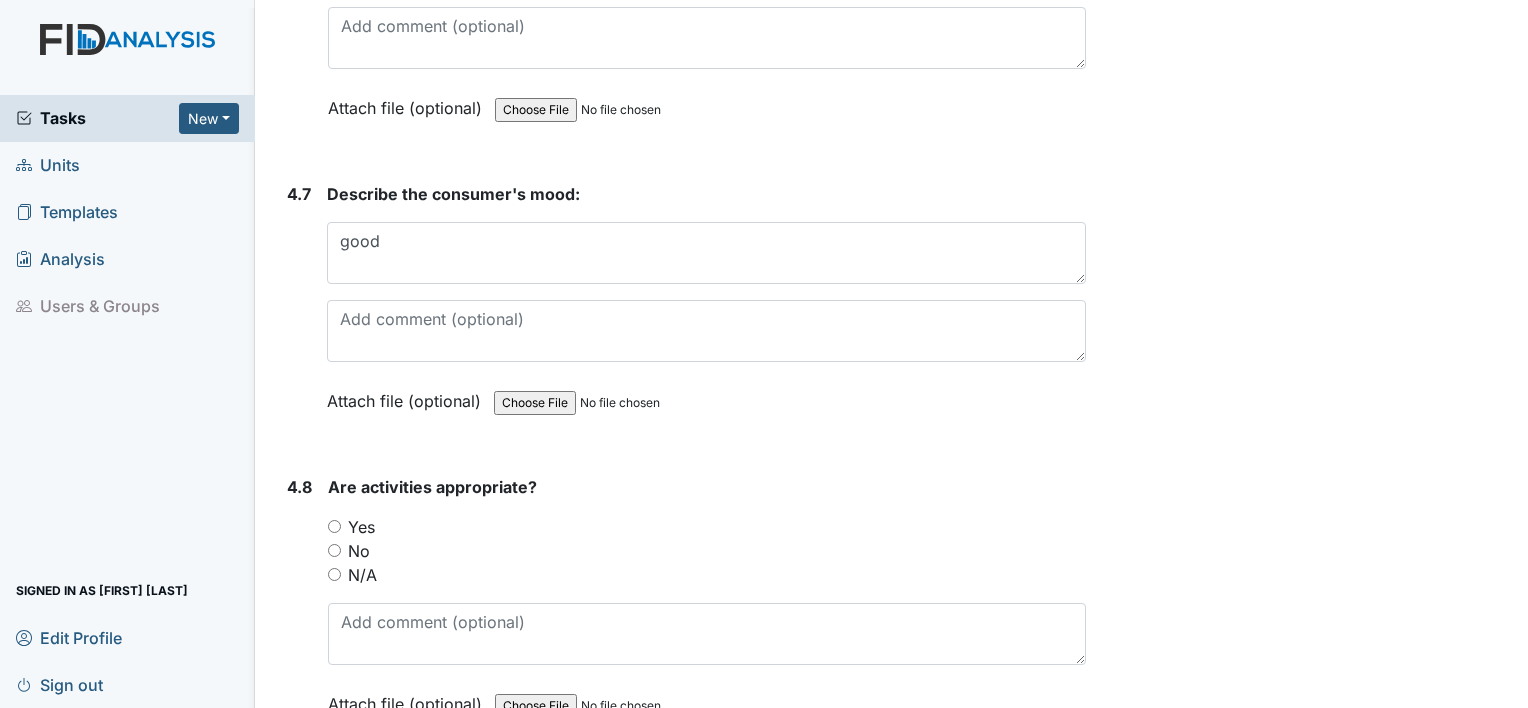 click on "Yes" at bounding box center (334, 526) 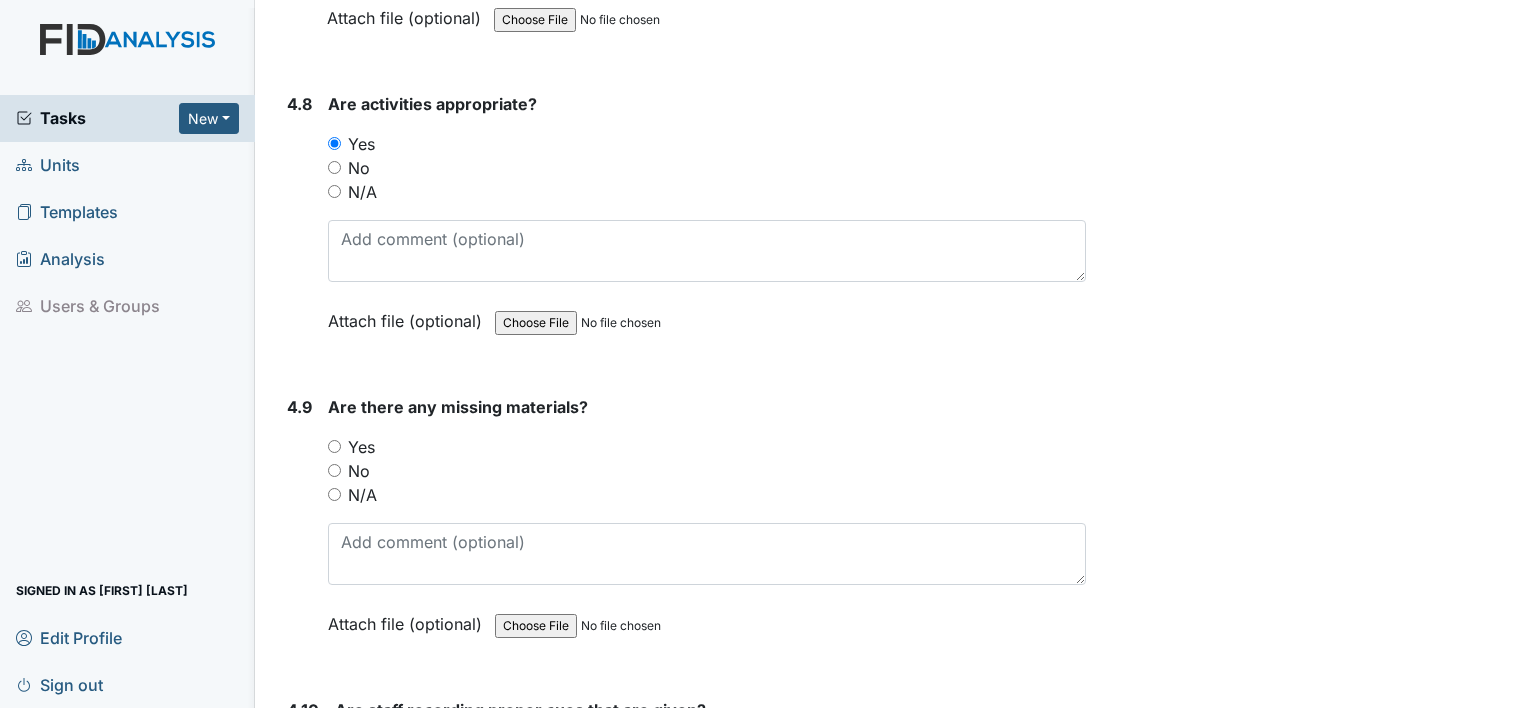 scroll, scrollTop: 11062, scrollLeft: 0, axis: vertical 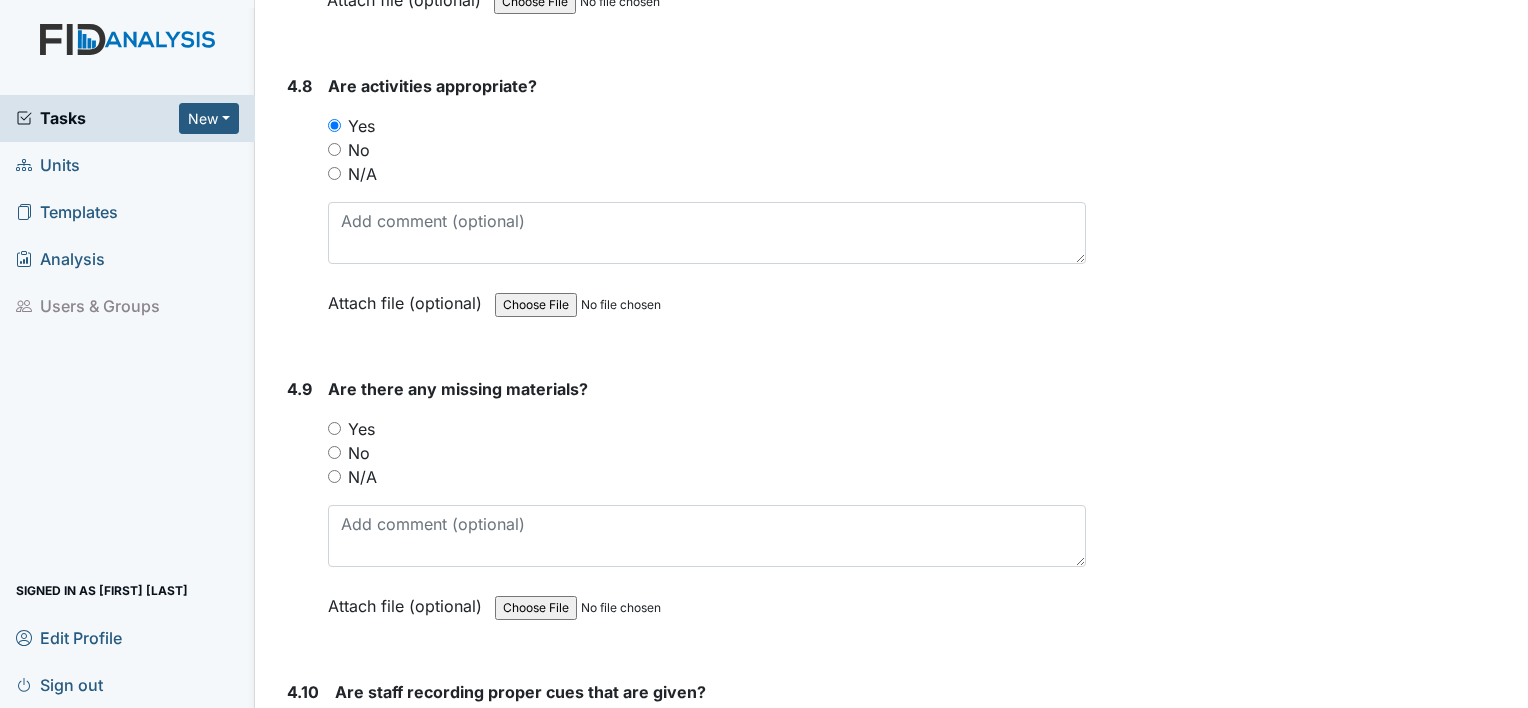 click on "No" at bounding box center (707, 453) 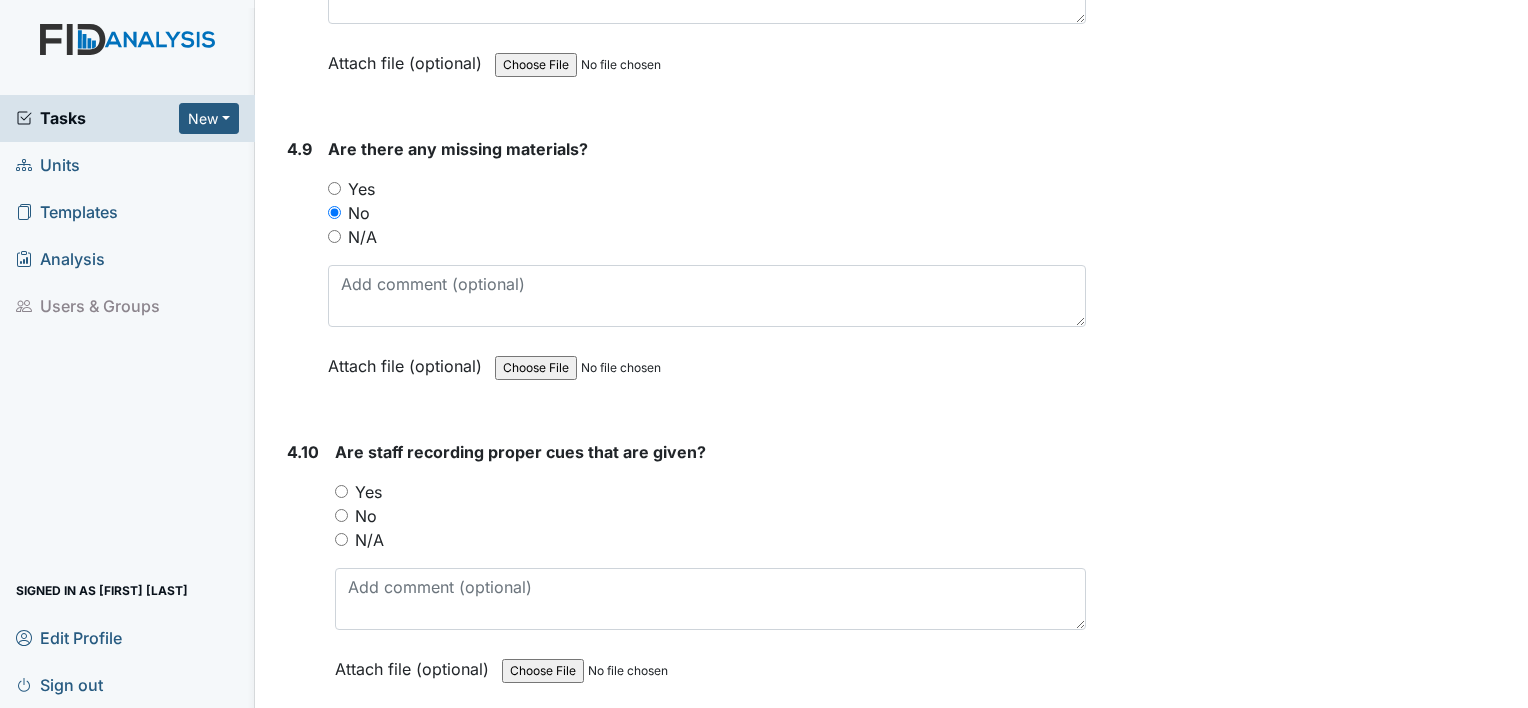 scroll, scrollTop: 11335, scrollLeft: 0, axis: vertical 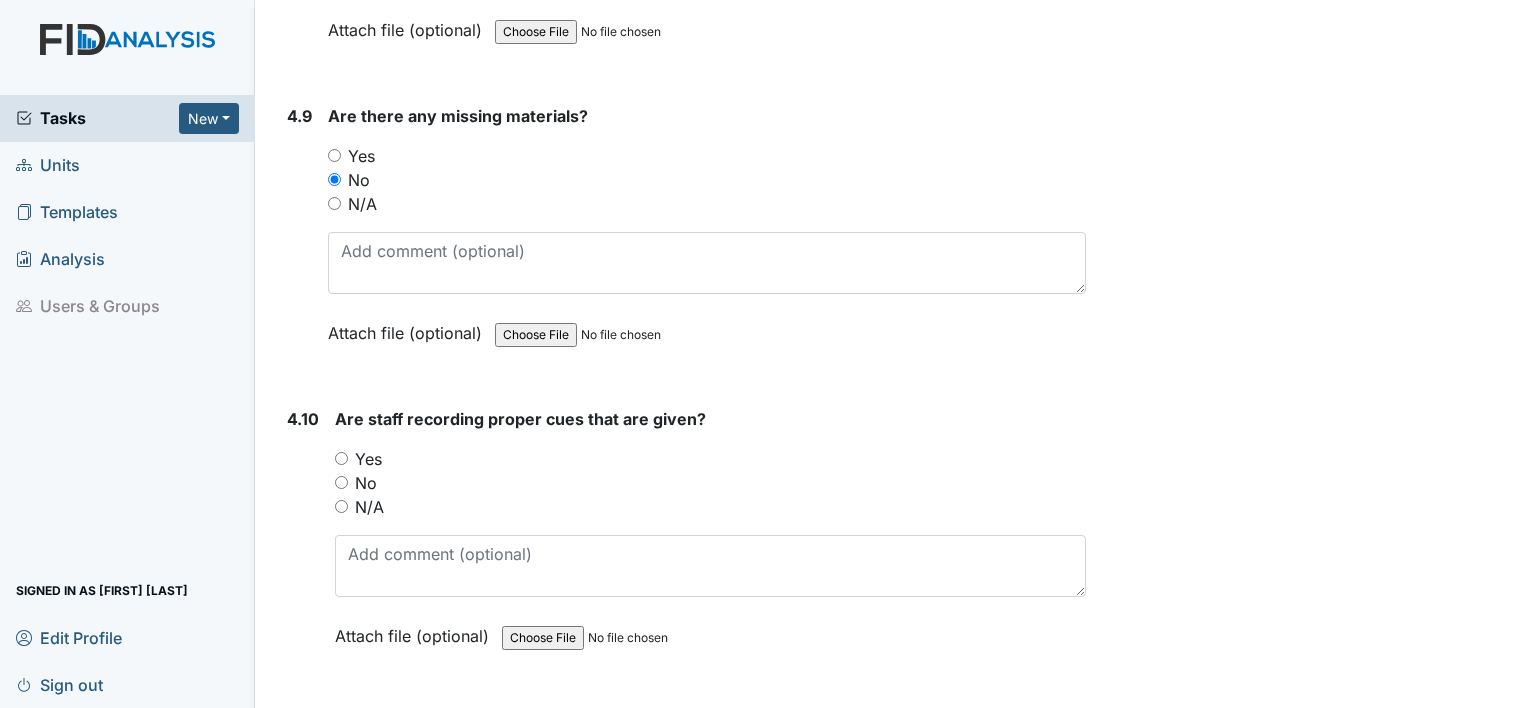 click on "Yes" at bounding box center (341, 458) 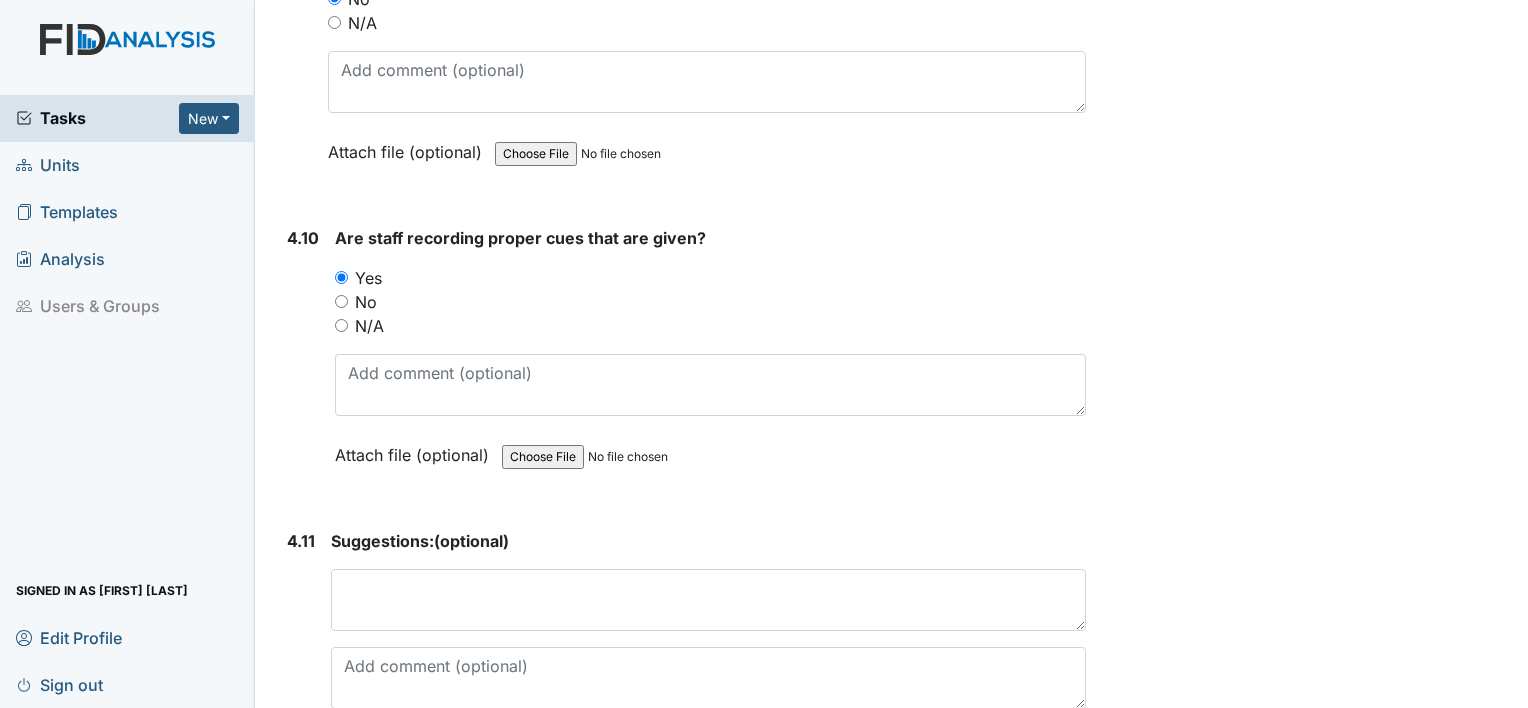 scroll, scrollTop: 11535, scrollLeft: 0, axis: vertical 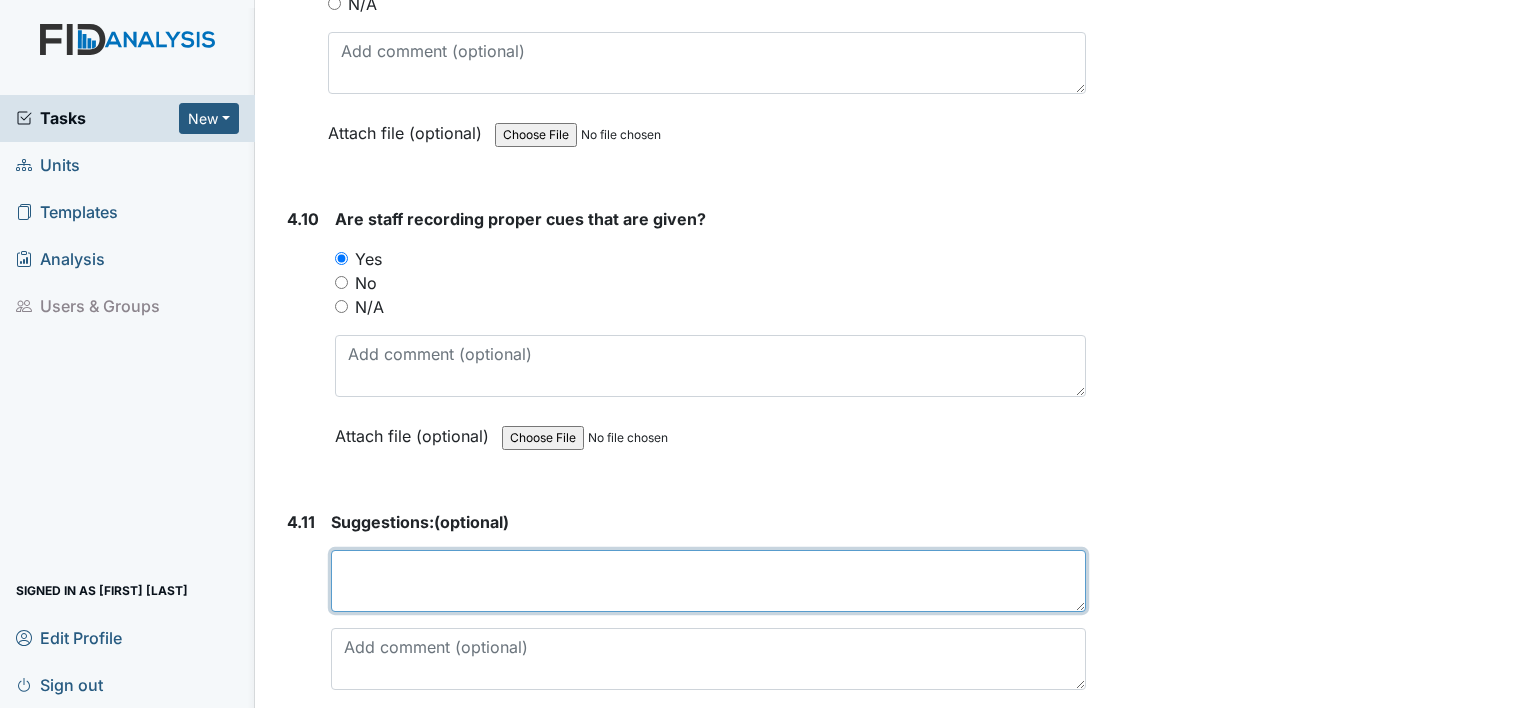 click at bounding box center (708, 581) 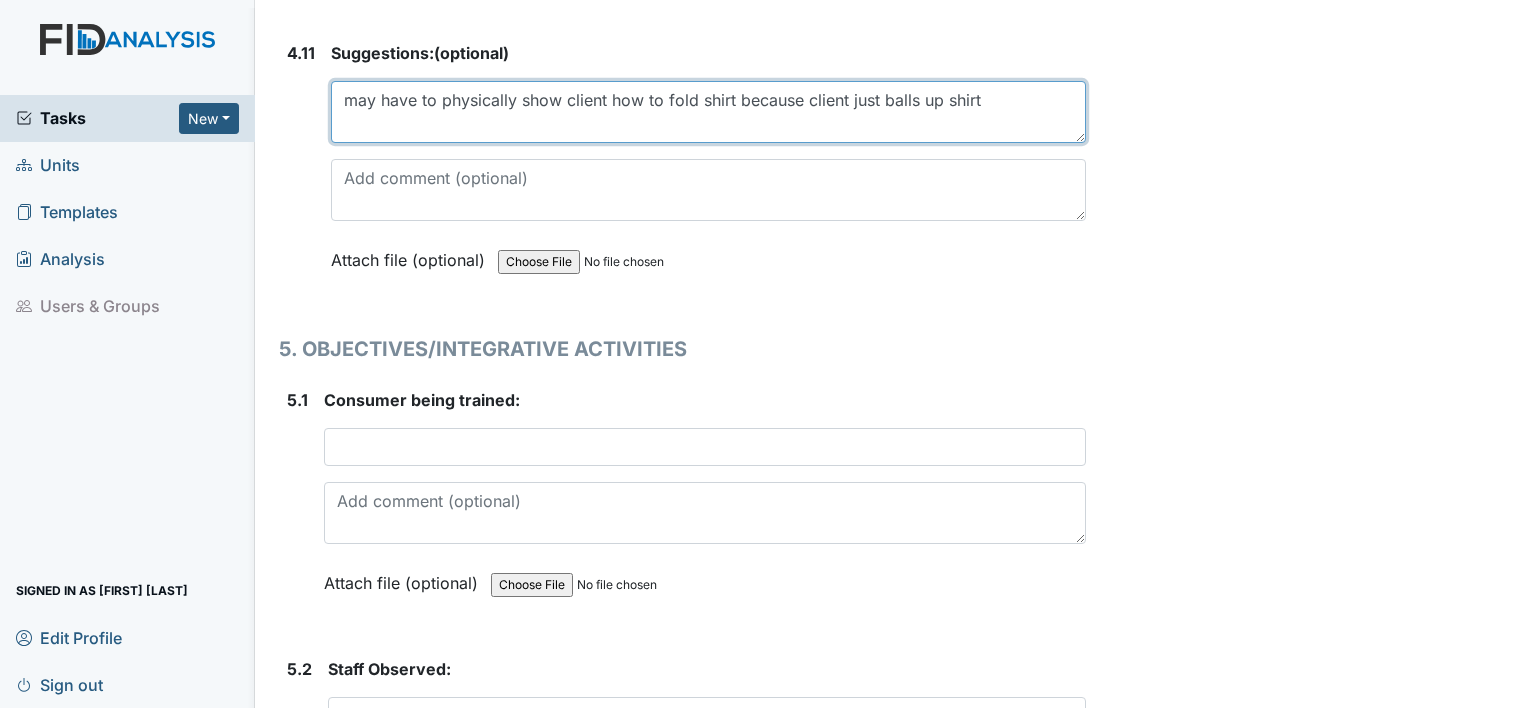 scroll, scrollTop: 12005, scrollLeft: 0, axis: vertical 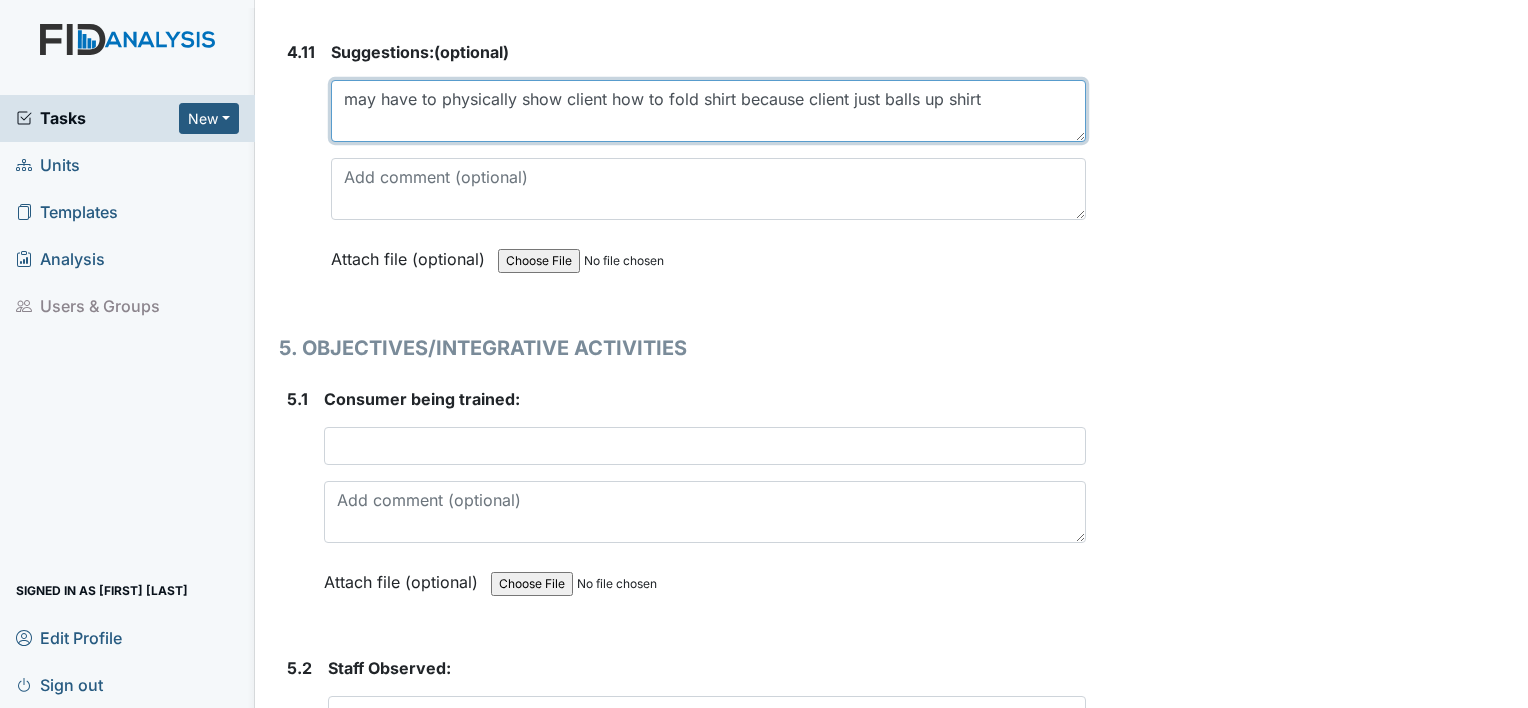 type on "may have to physically show client how to fold shirt because client just balls up shirt" 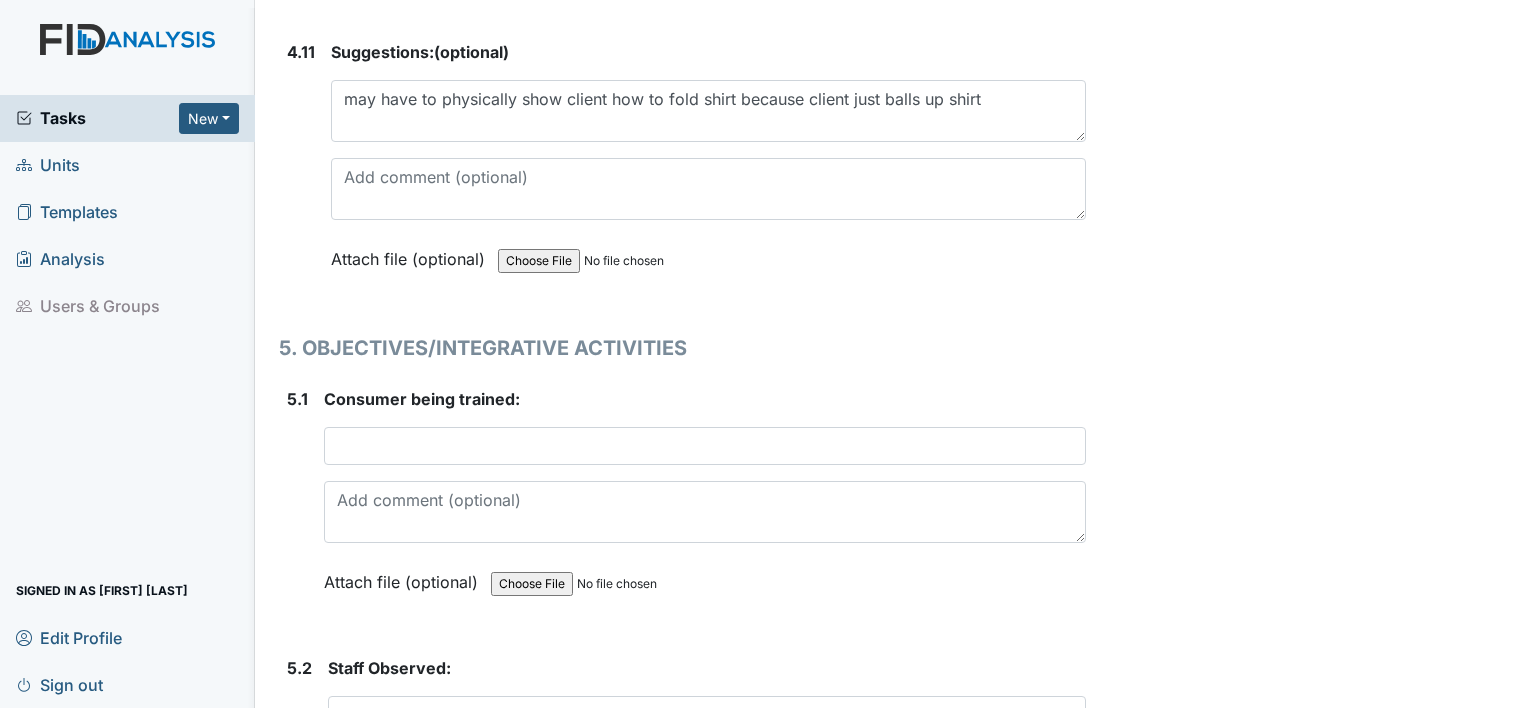 click on "1. ENVIRONMENTAL/OUTSIDE
1.1
Is the area around workshop free of debris?
You must select one of the below options.
Yes
No
N/A
Attach file (optional)
You can upload .pdf, .txt, .jpg, .jpeg, .png, .csv, .xls, or .doc files under 100MB.
1.2
Are the gutters free of debris?
You must select one of the below options.
Yes
No
N/A
Attach file (optional)
You can upload .pdf, .txt, .jpg, .jpeg, .png, .csv, .xls, or .doc files under 100MB.
1.3
Is the entrance area clean?
You must select one of the below options.
Yes
No
N/A
Attach file (optional)
You can upload .pdf, .txt, .jpg, .jpeg, .png, .csv, .xls, or .doc files under 100MB.
1.4
Are outside lights properly hung/covered and light bulbs working?
You must select one of the below options.
Yes" at bounding box center (682, 129) 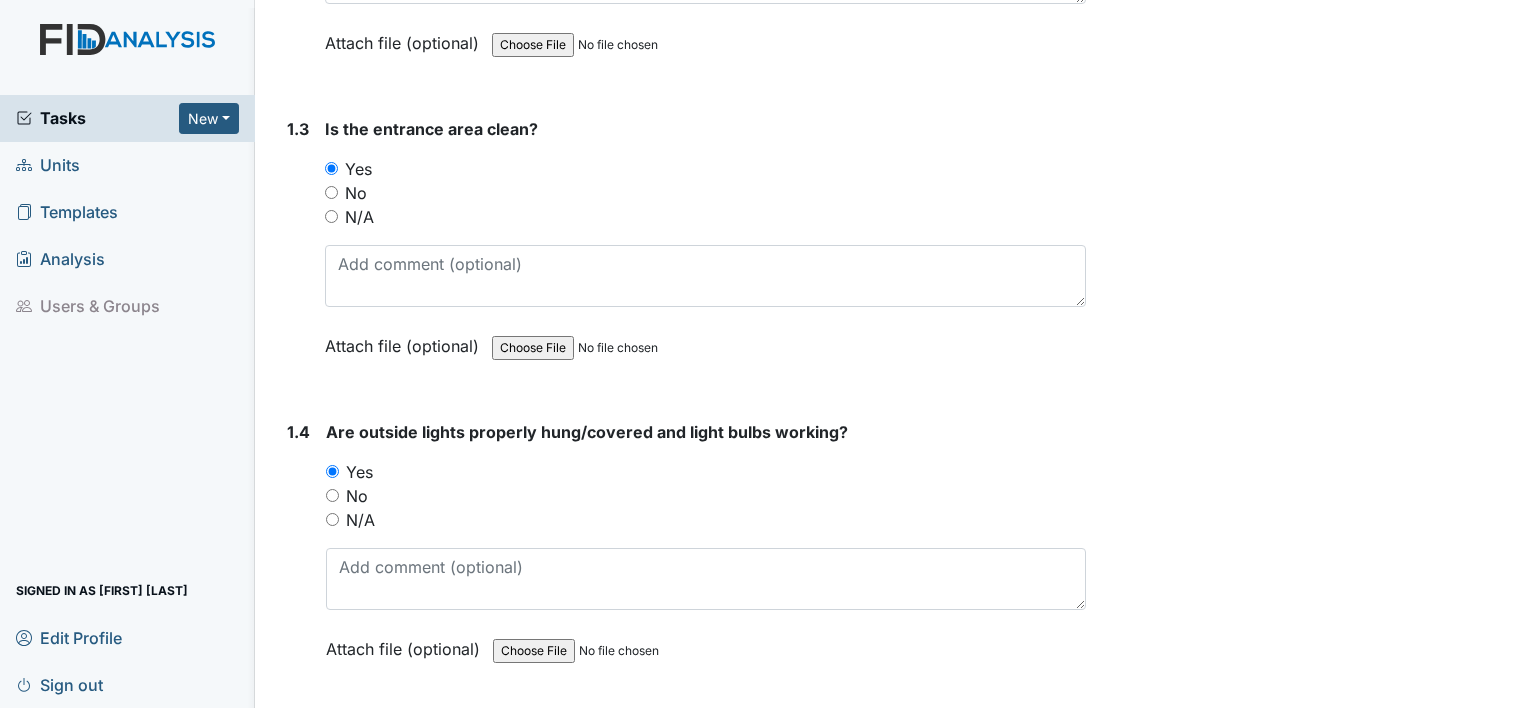 scroll, scrollTop: 0, scrollLeft: 0, axis: both 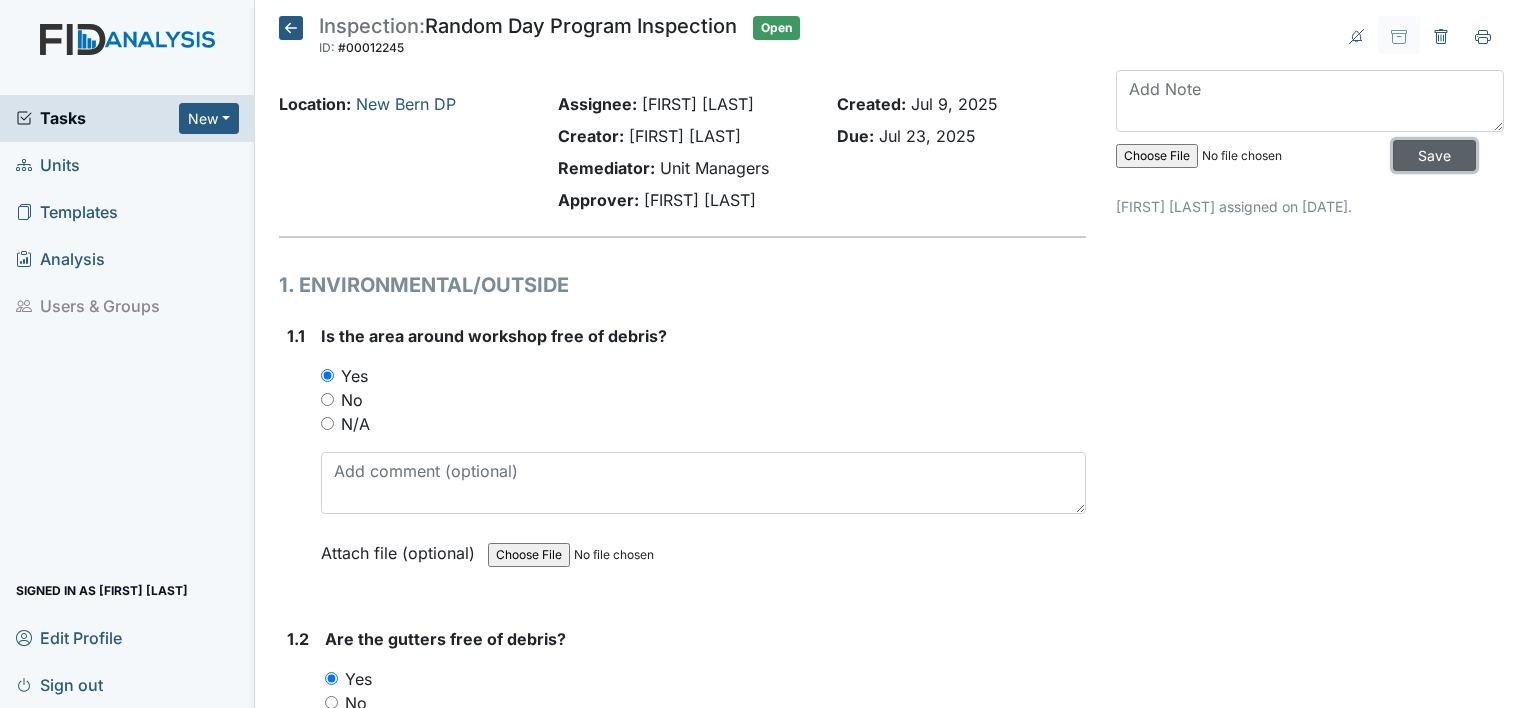 click on "Save" at bounding box center (1434, 155) 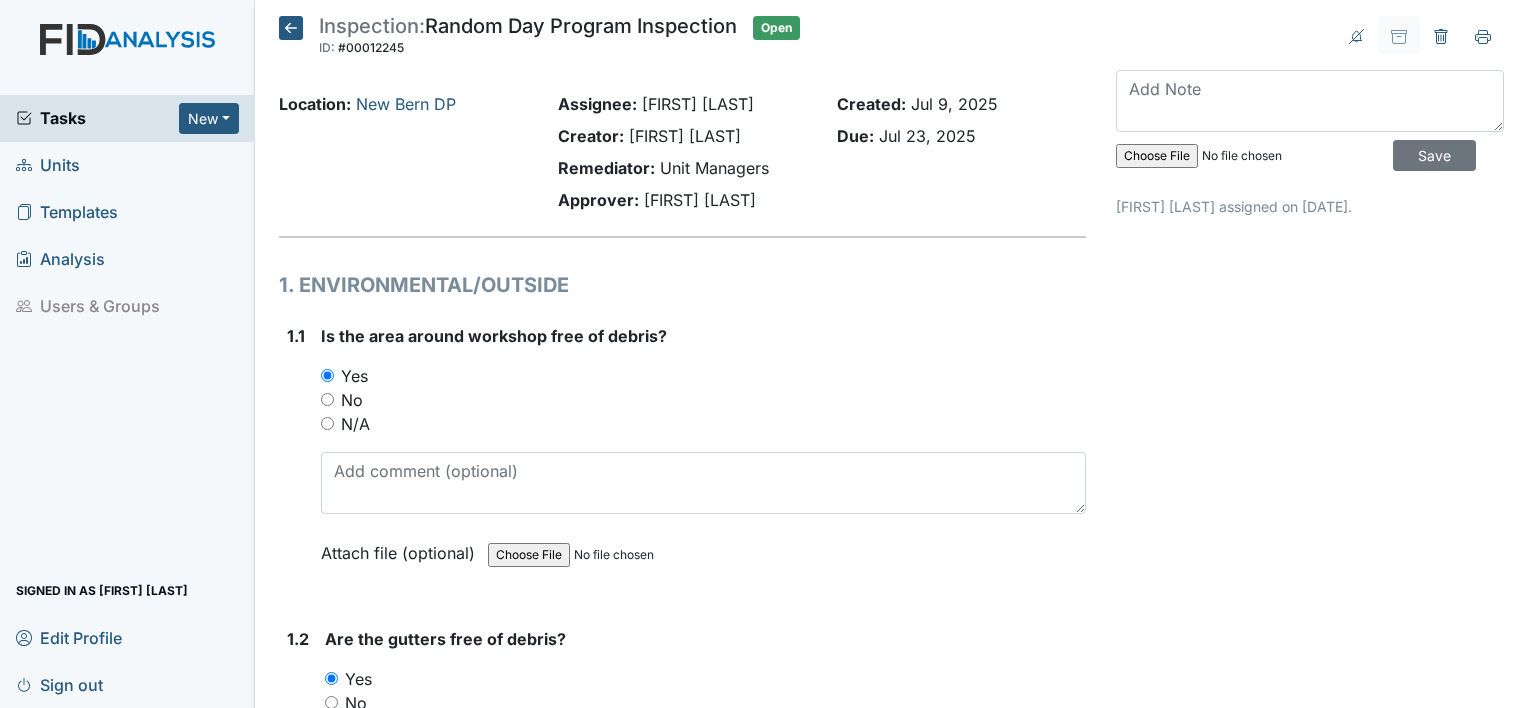 click on "Sign out" at bounding box center (59, 684) 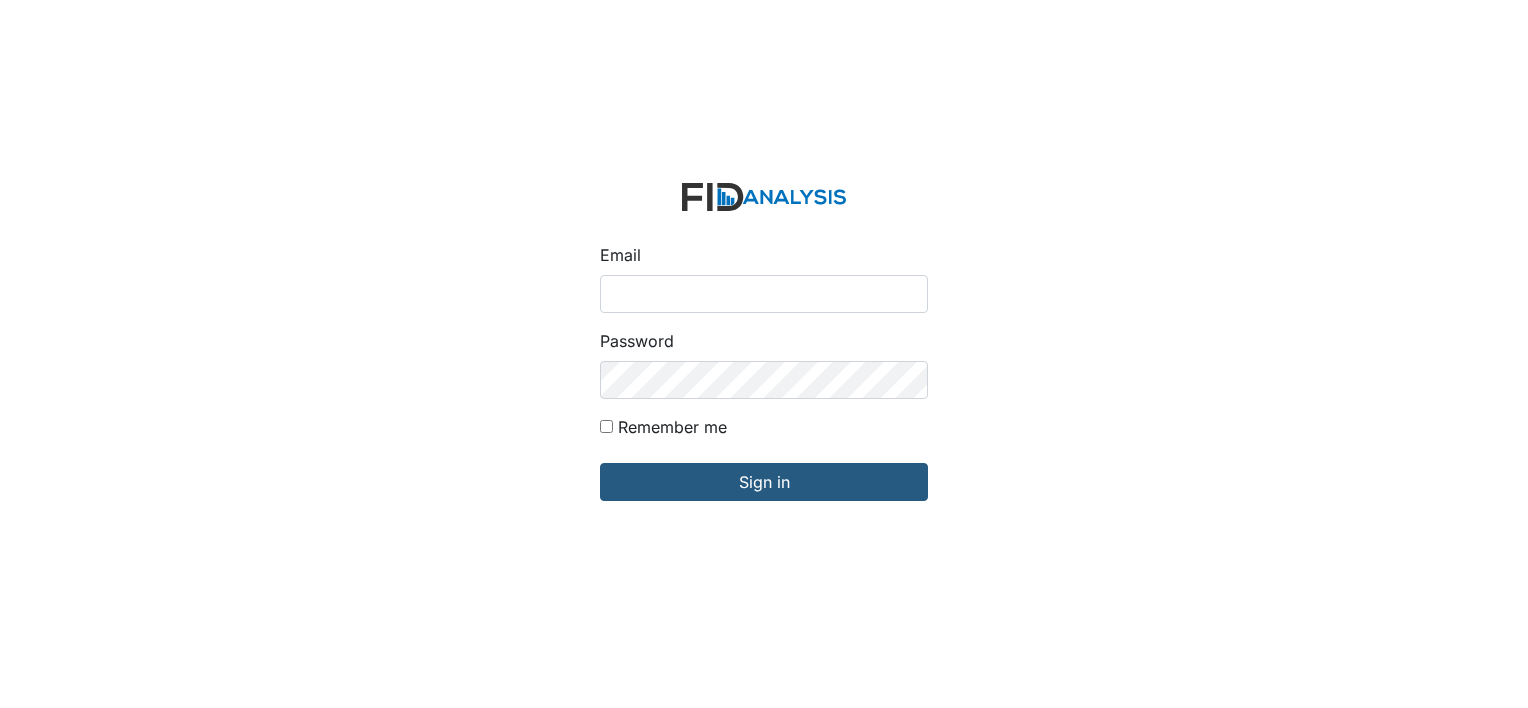 scroll, scrollTop: 0, scrollLeft: 0, axis: both 